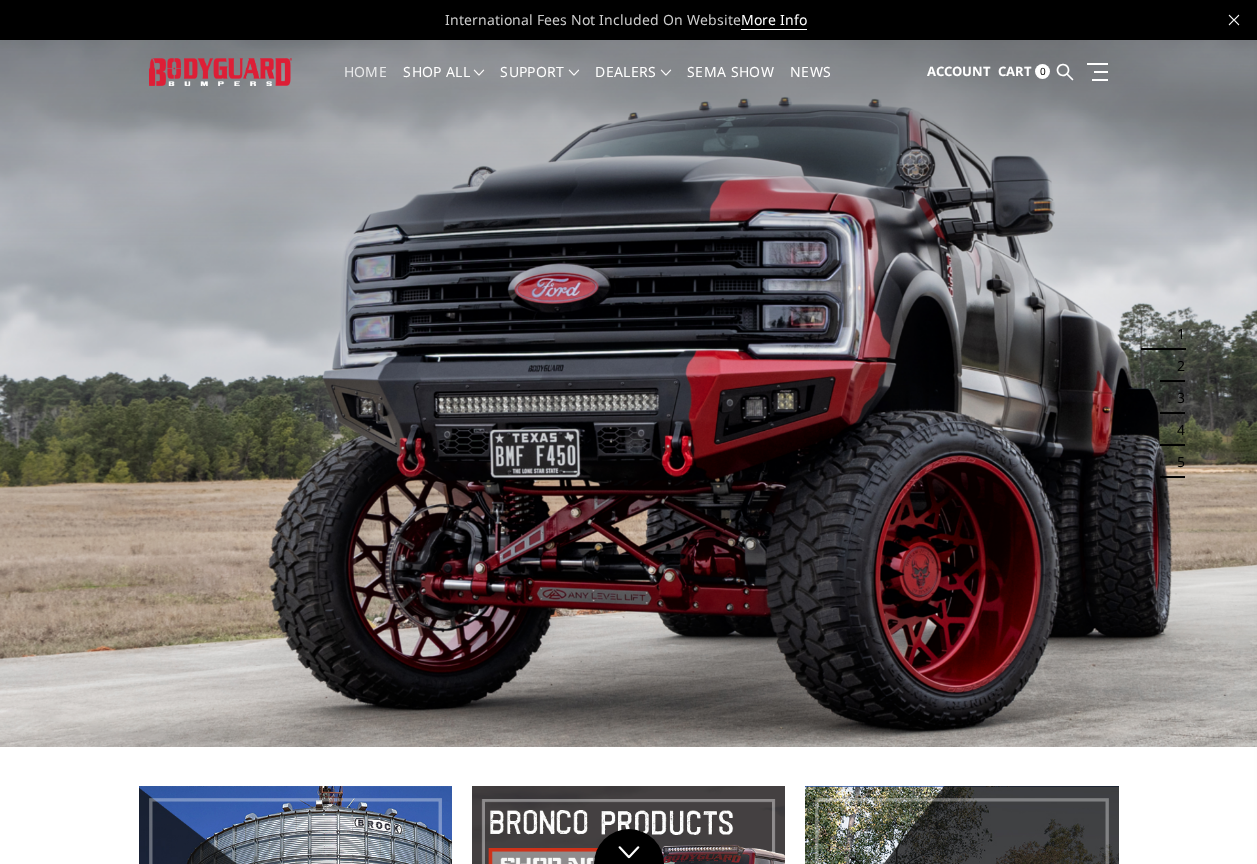 scroll, scrollTop: 0, scrollLeft: 0, axis: both 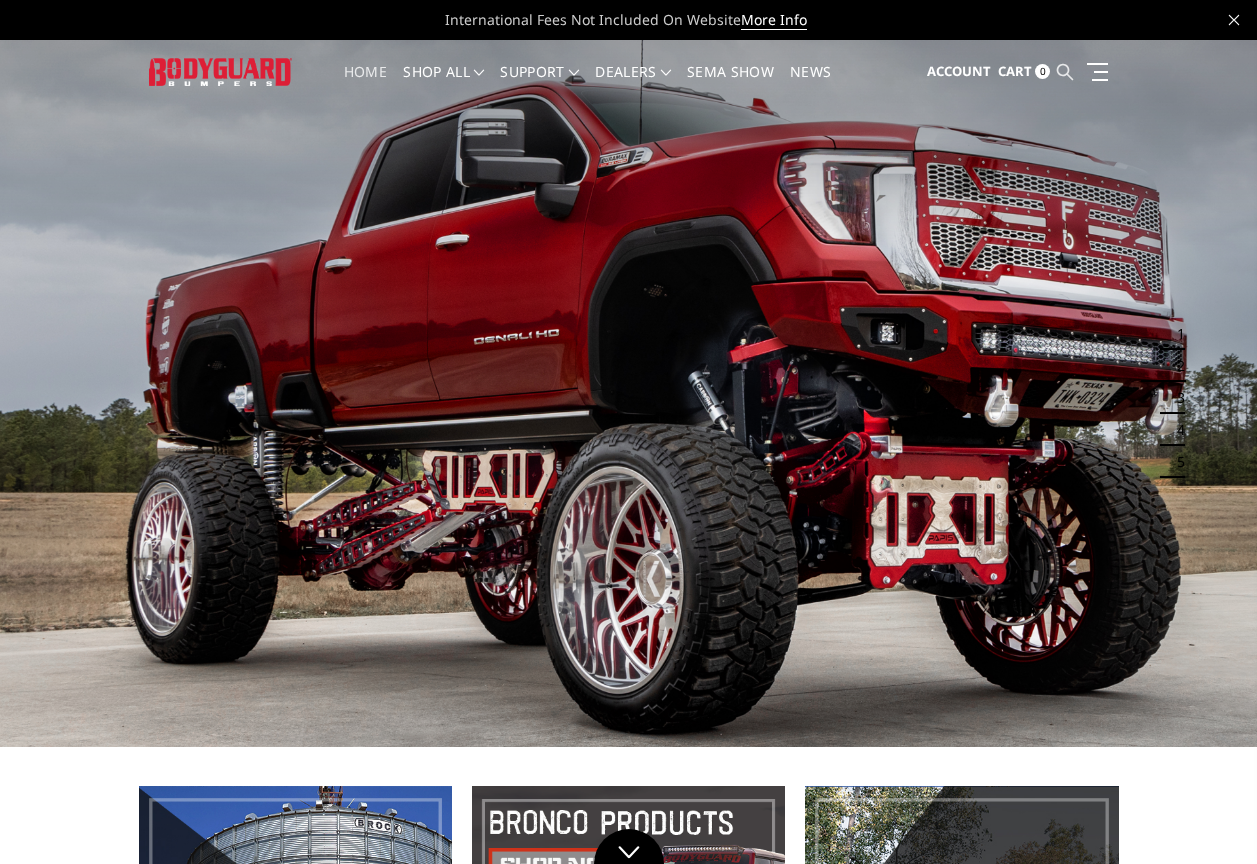 click at bounding box center [1065, 72] 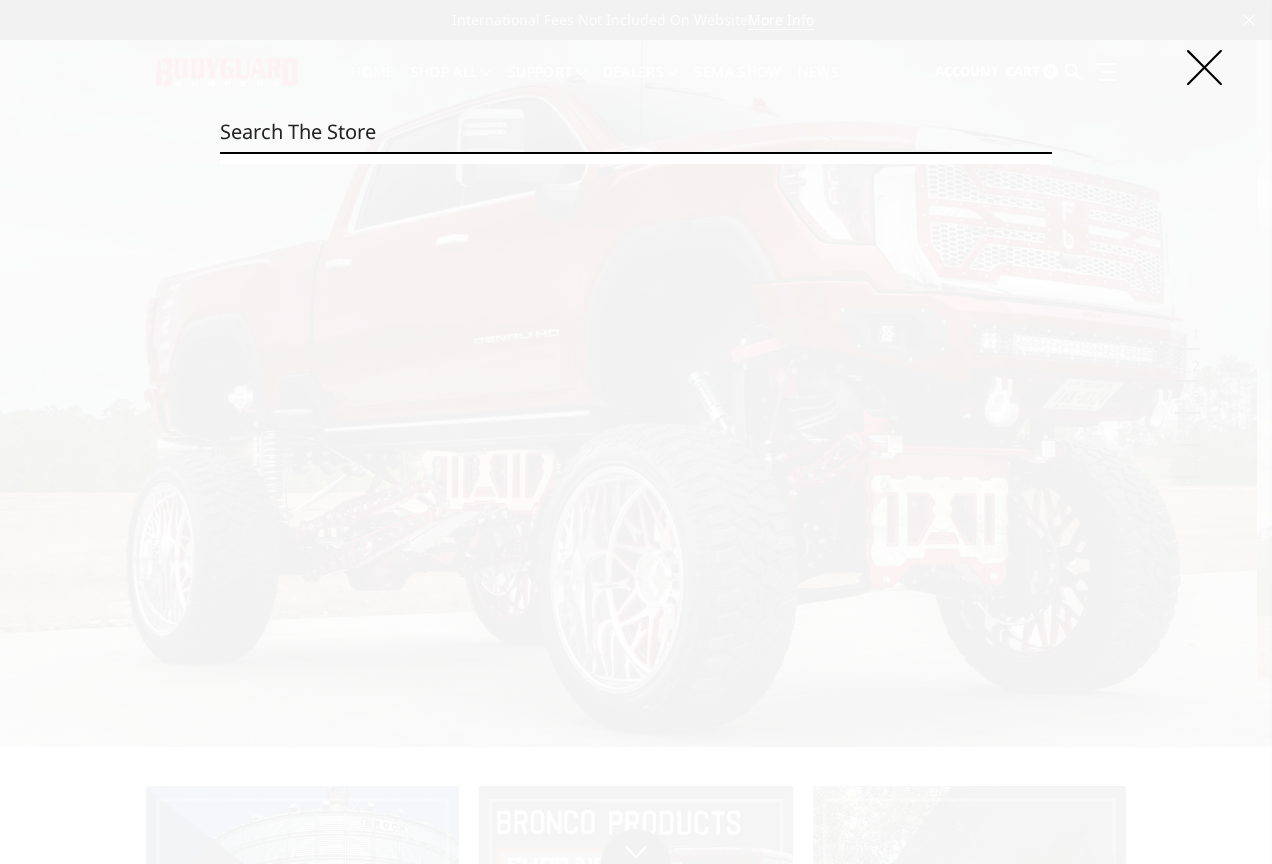 click on "Search" at bounding box center (636, 132) 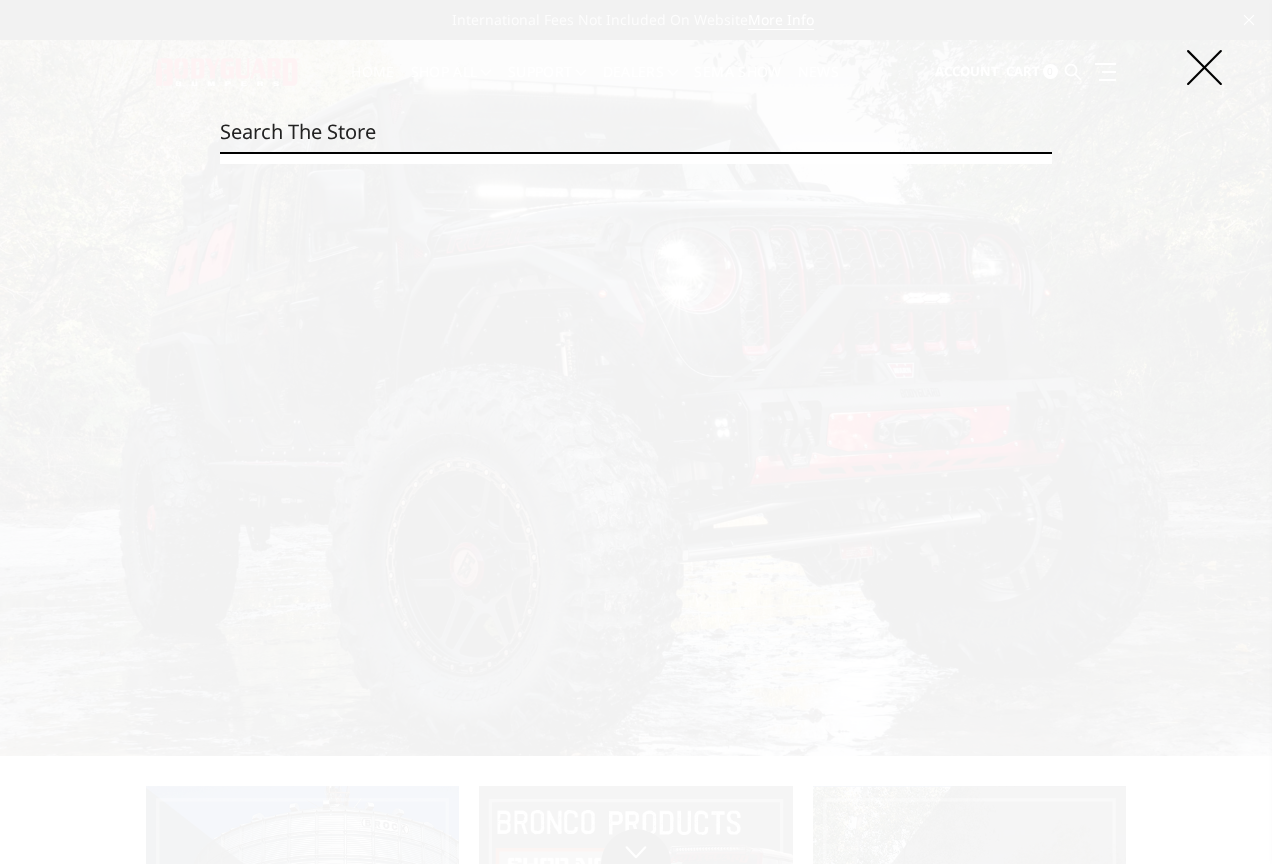 click on "Search" at bounding box center (636, 132) 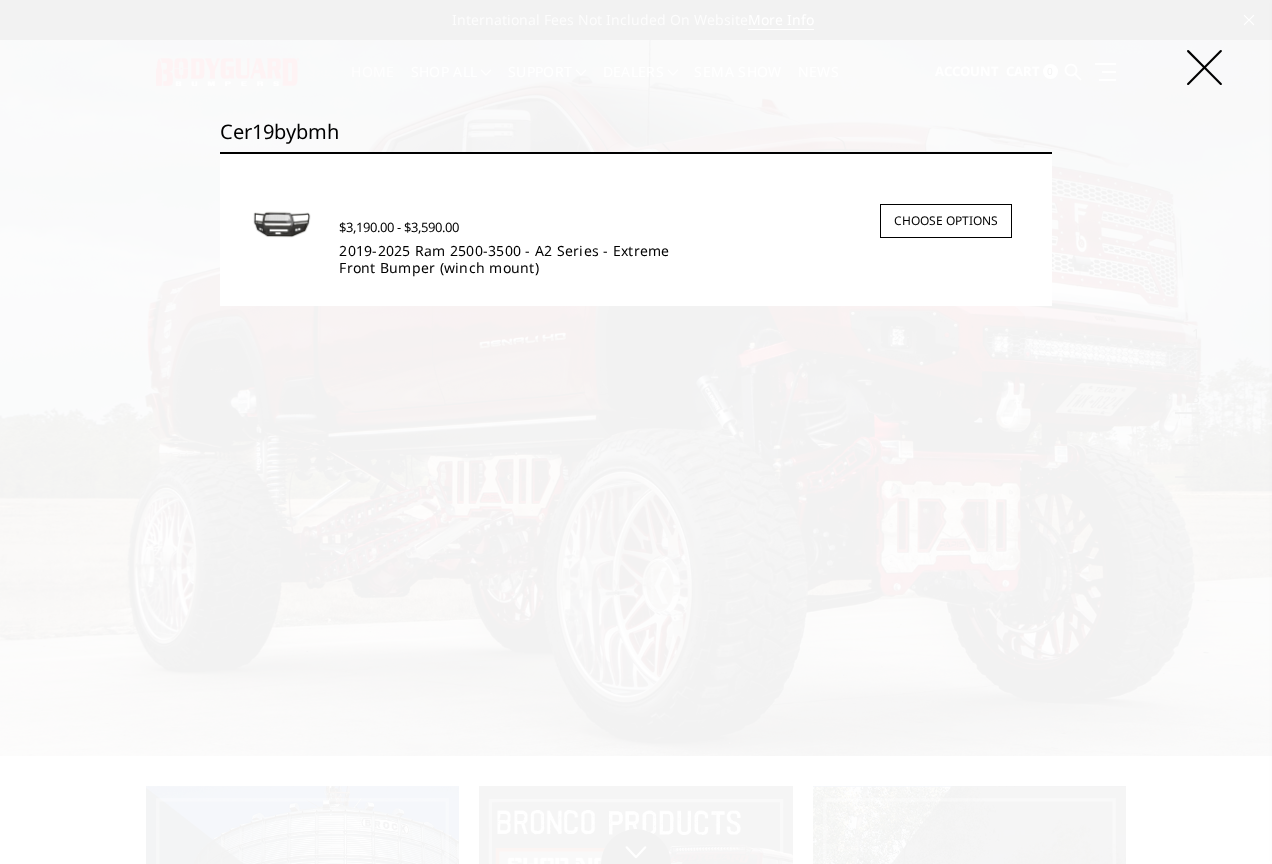 type on "cer19bybmh" 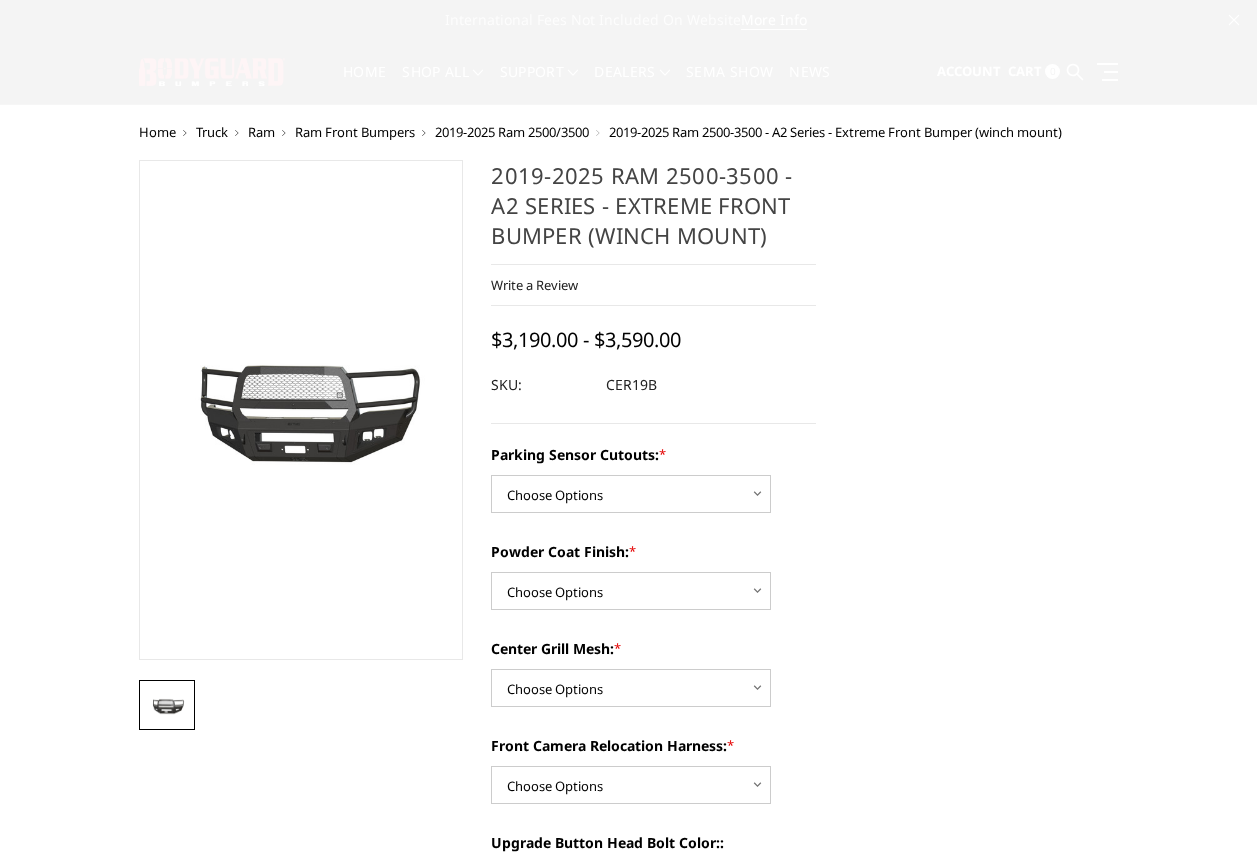 scroll, scrollTop: 0, scrollLeft: 0, axis: both 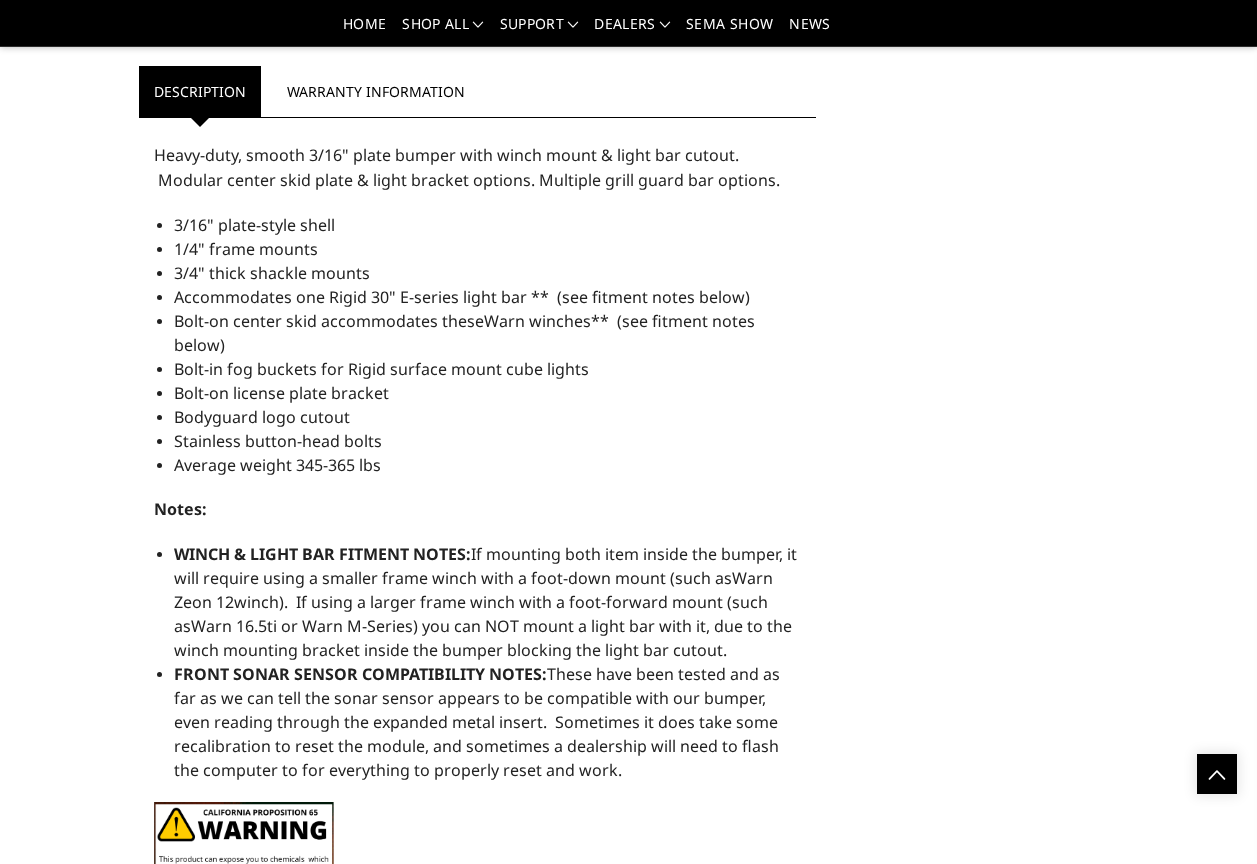 drag, startPoint x: 167, startPoint y: 228, endPoint x: 355, endPoint y: 222, distance: 188.09572 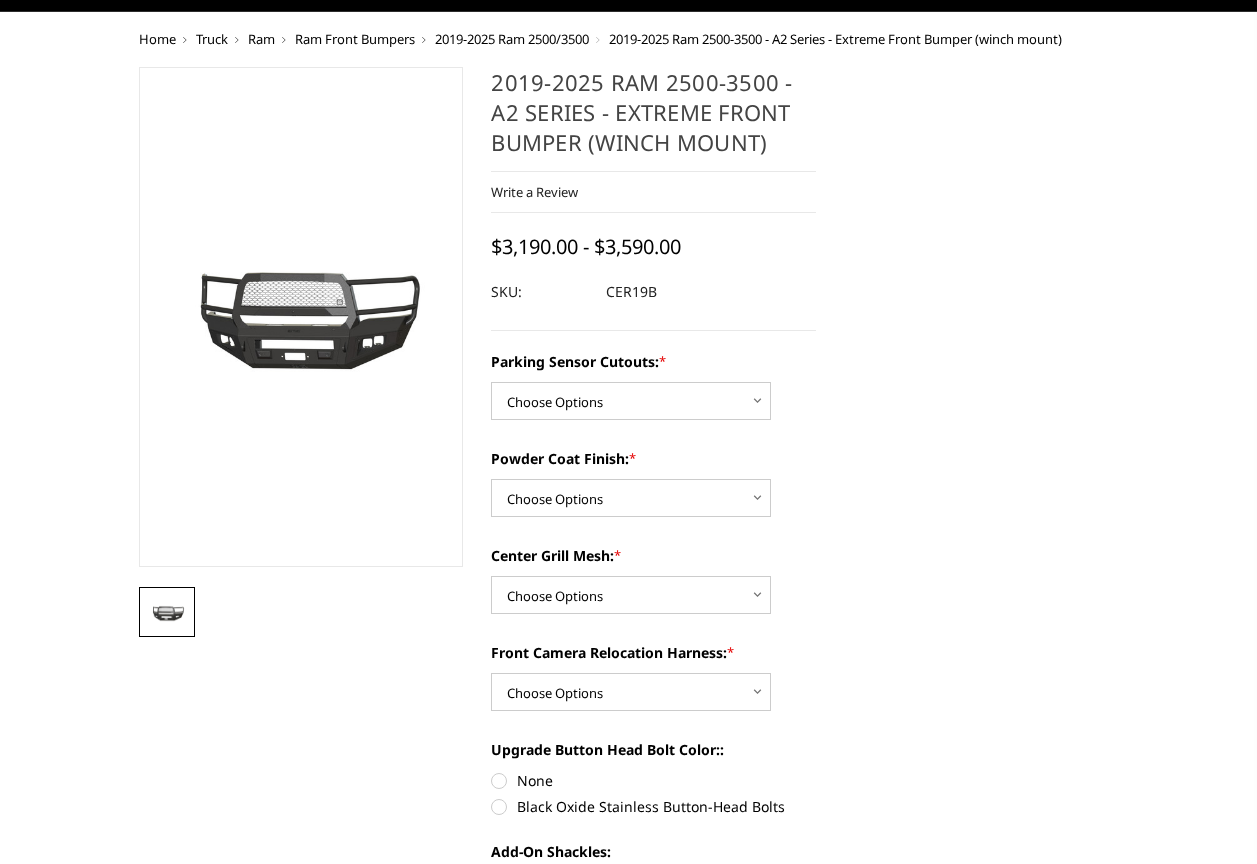 scroll, scrollTop: 0, scrollLeft: 0, axis: both 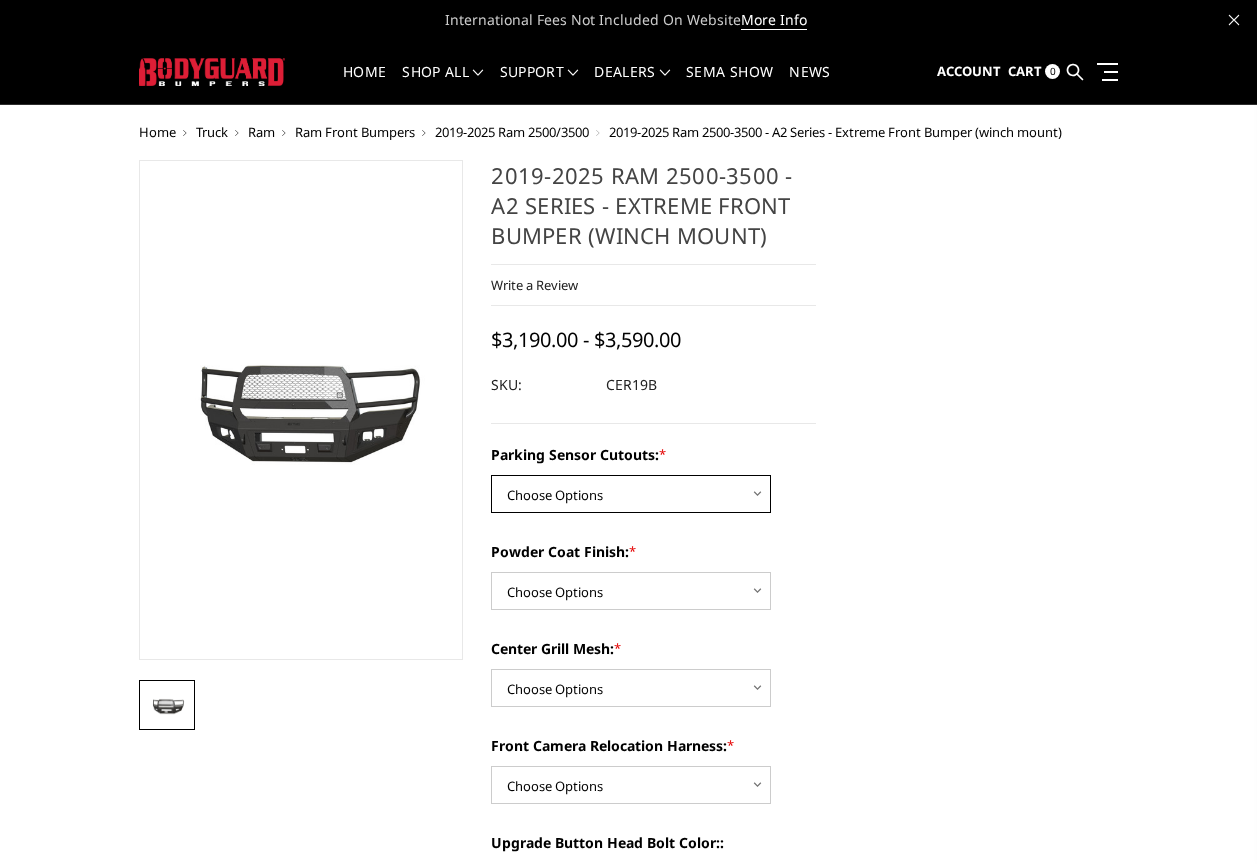 click on "Choose Options
No - Without Parking Sensor Cutouts
Yes - With Parking Sensor Cutouts" at bounding box center [631, 494] 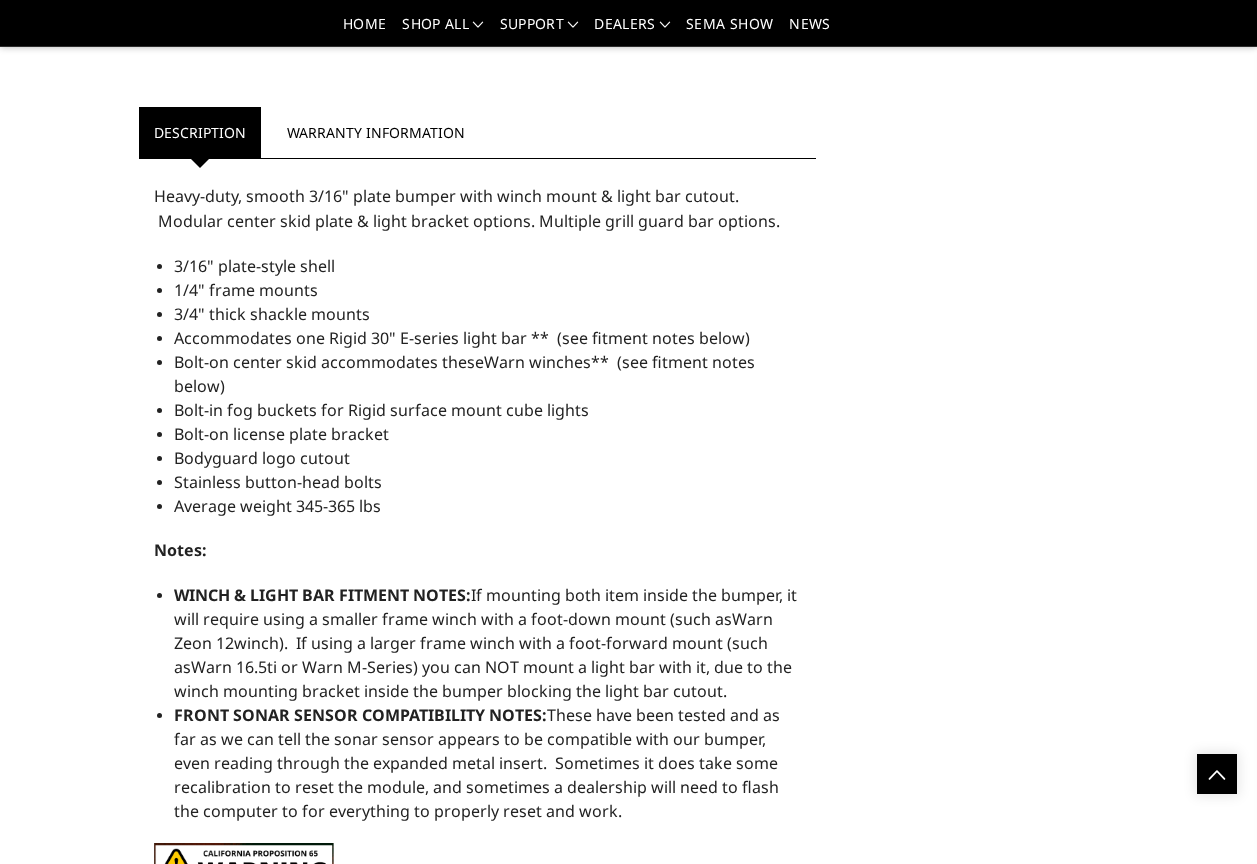 scroll, scrollTop: 1700, scrollLeft: 0, axis: vertical 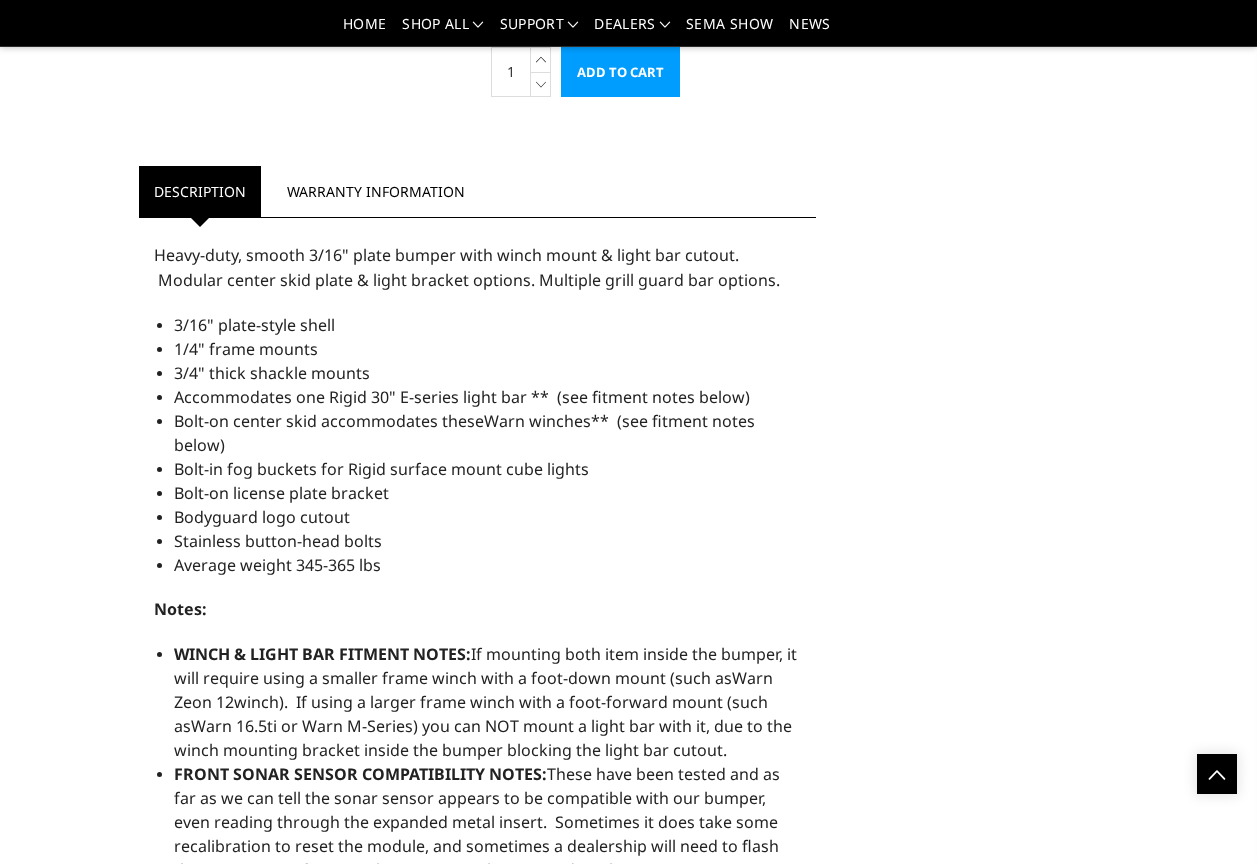 drag, startPoint x: 168, startPoint y: 522, endPoint x: 357, endPoint y: 509, distance: 189.44656 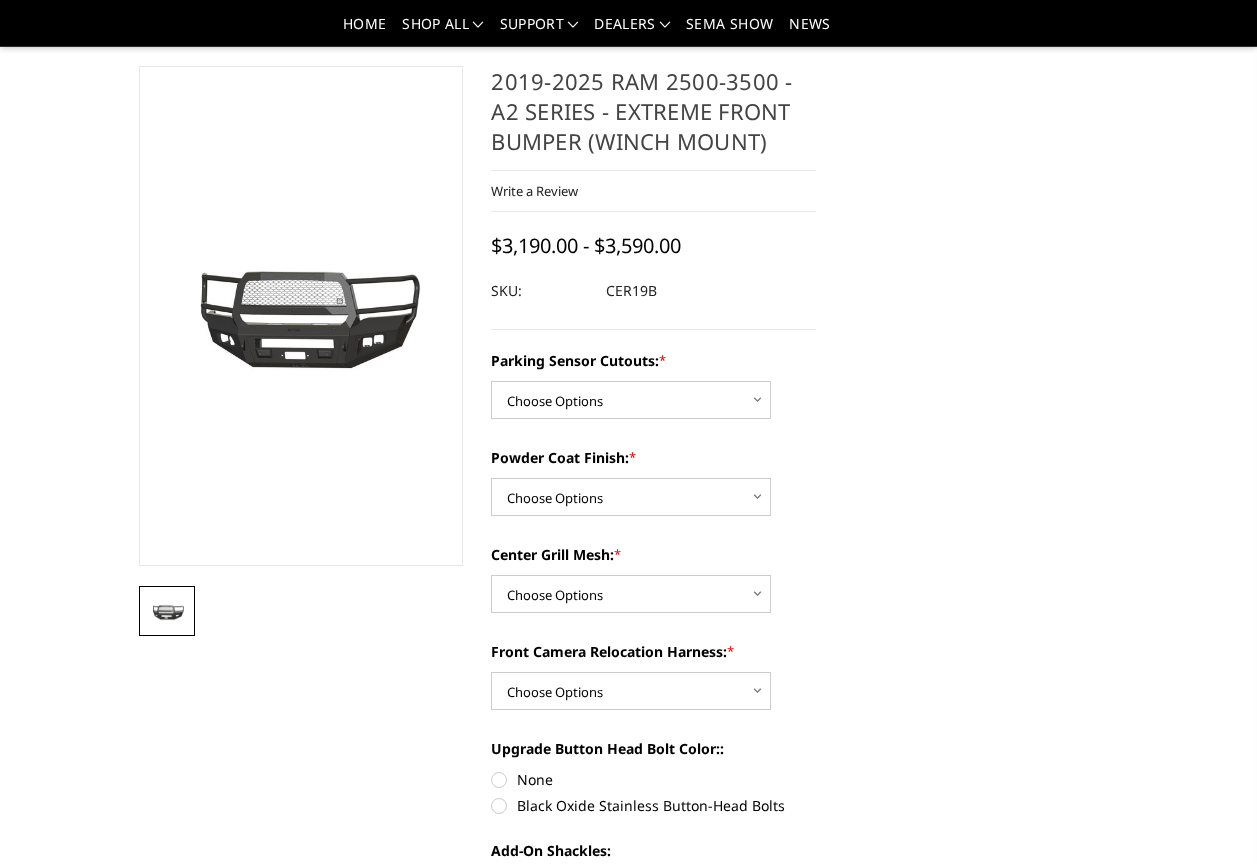 scroll, scrollTop: 0, scrollLeft: 0, axis: both 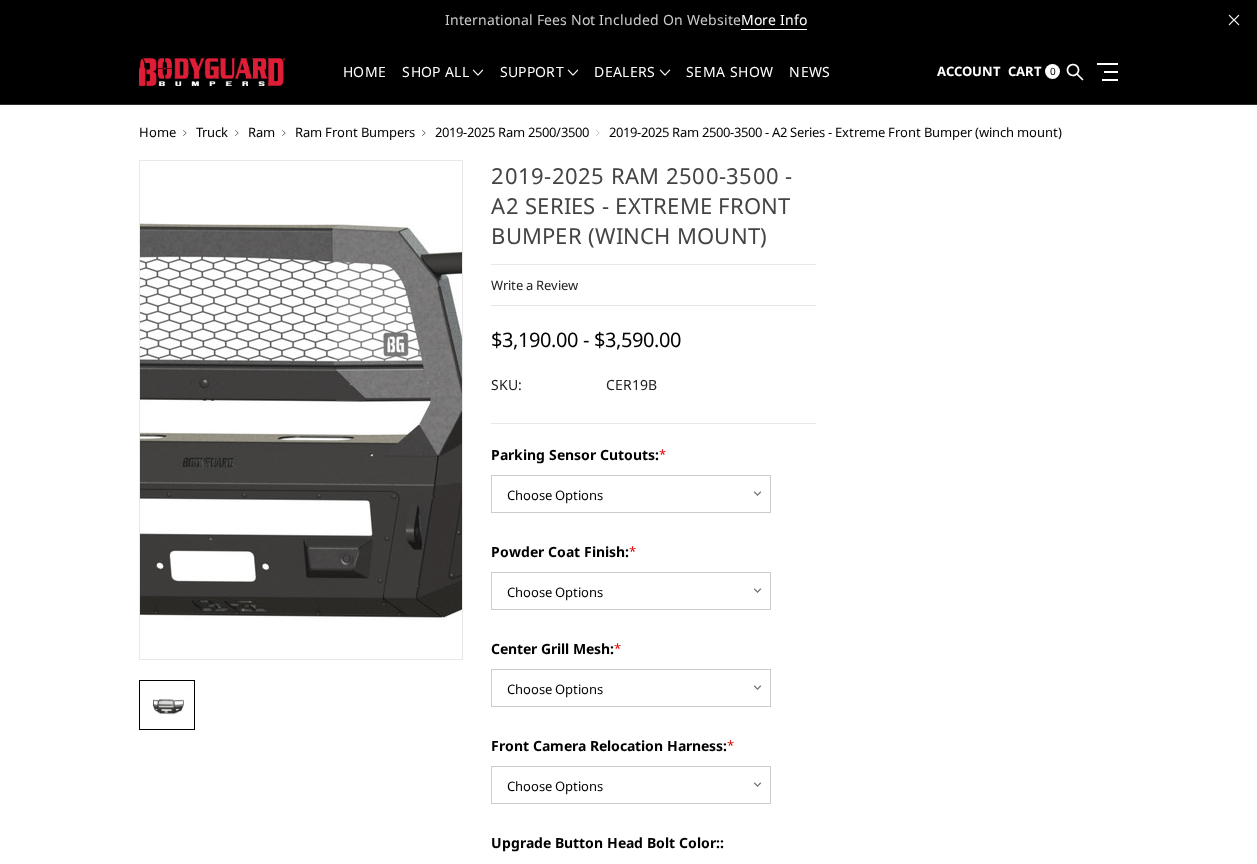 click at bounding box center (237, 405) 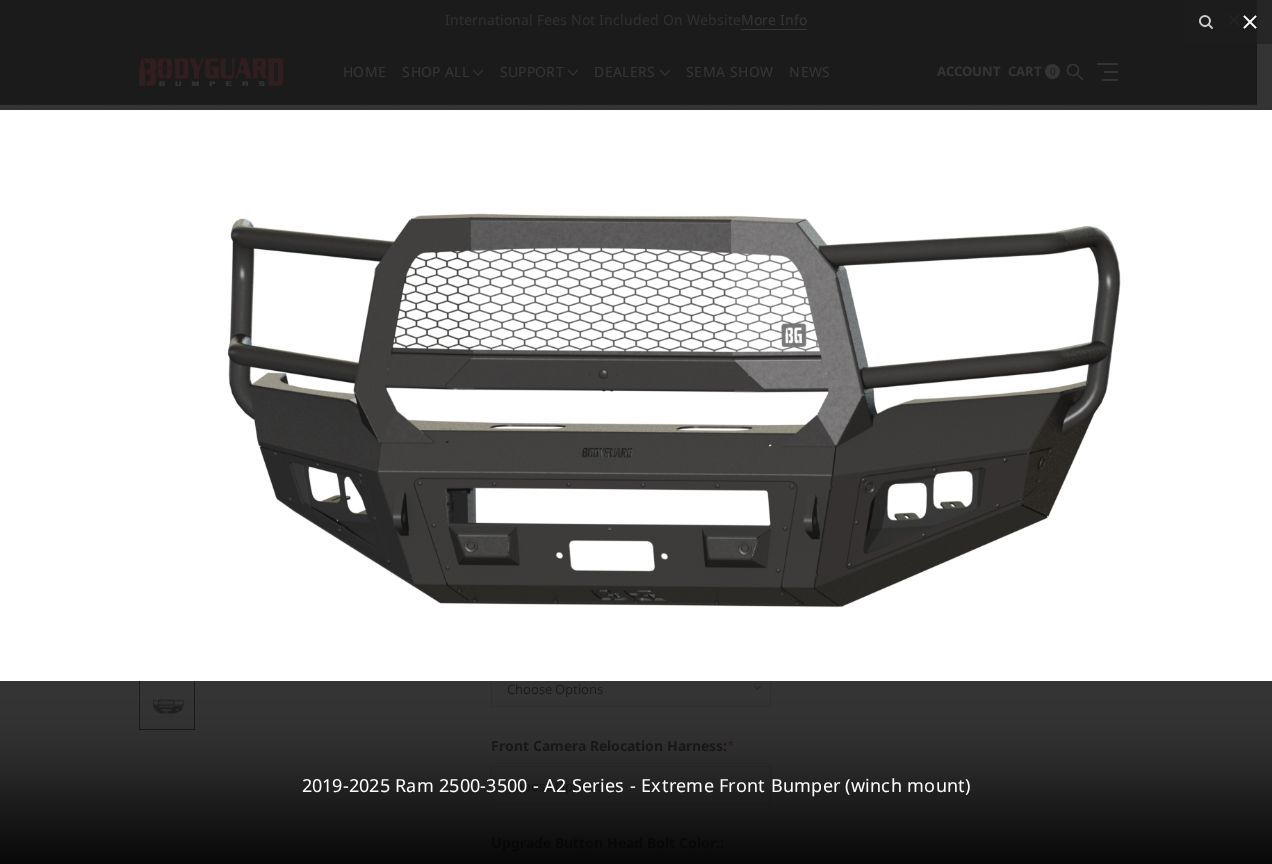 click 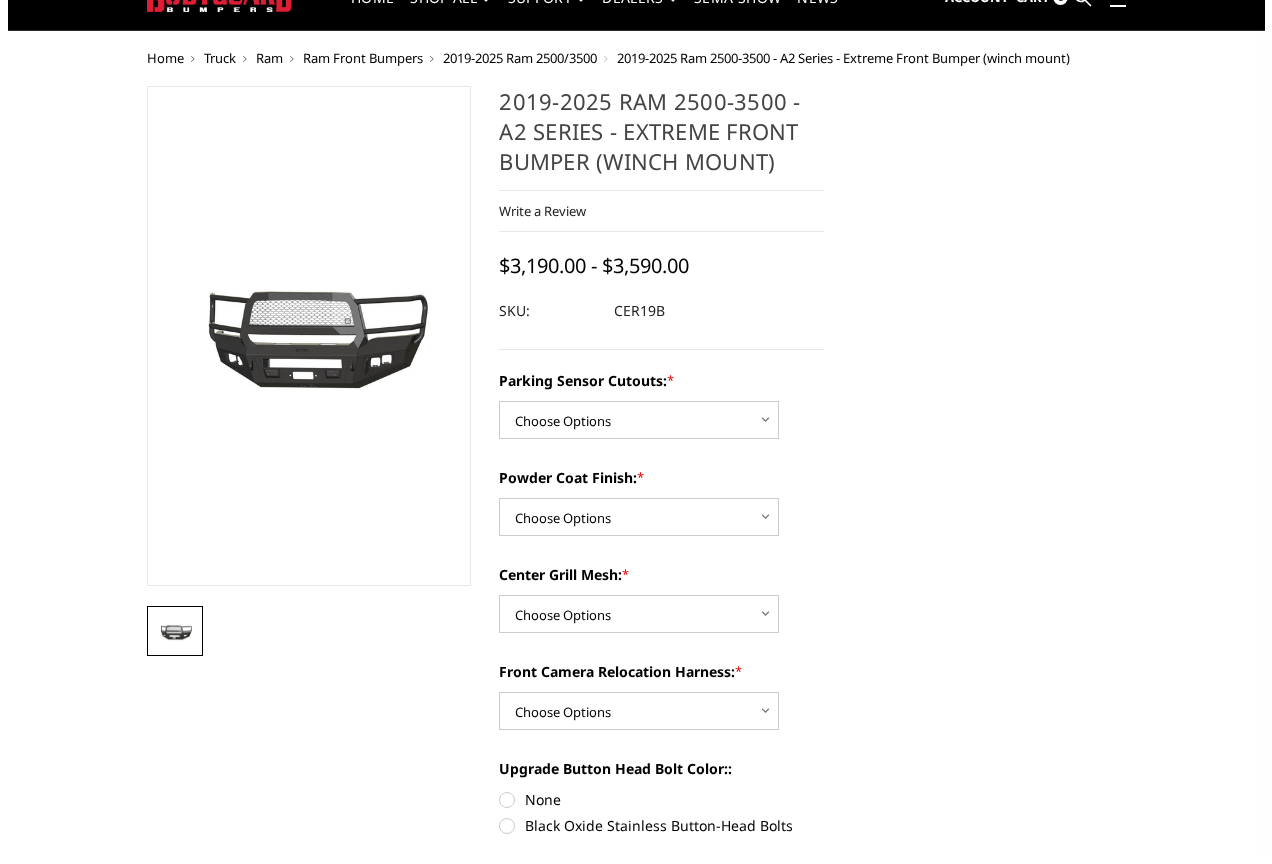 scroll, scrollTop: 0, scrollLeft: 0, axis: both 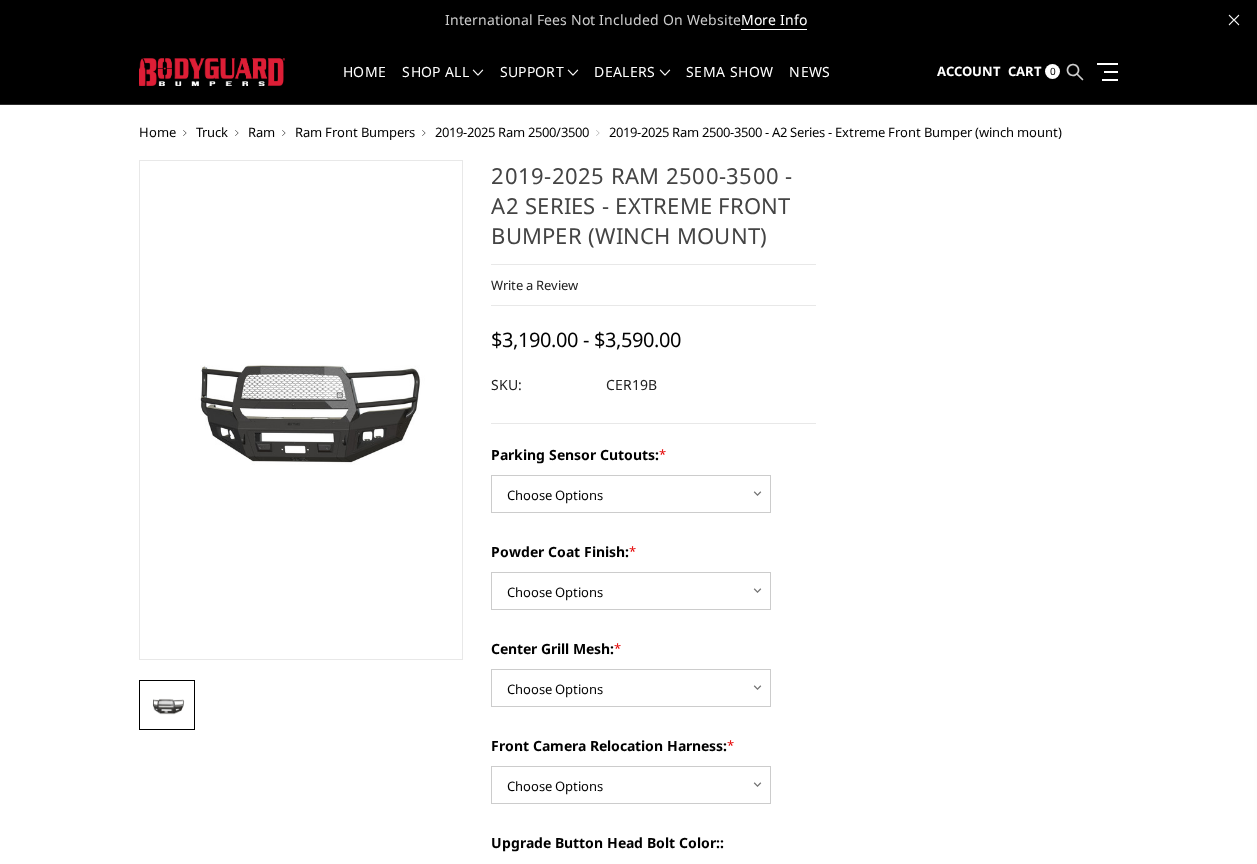 click at bounding box center (1075, 72) 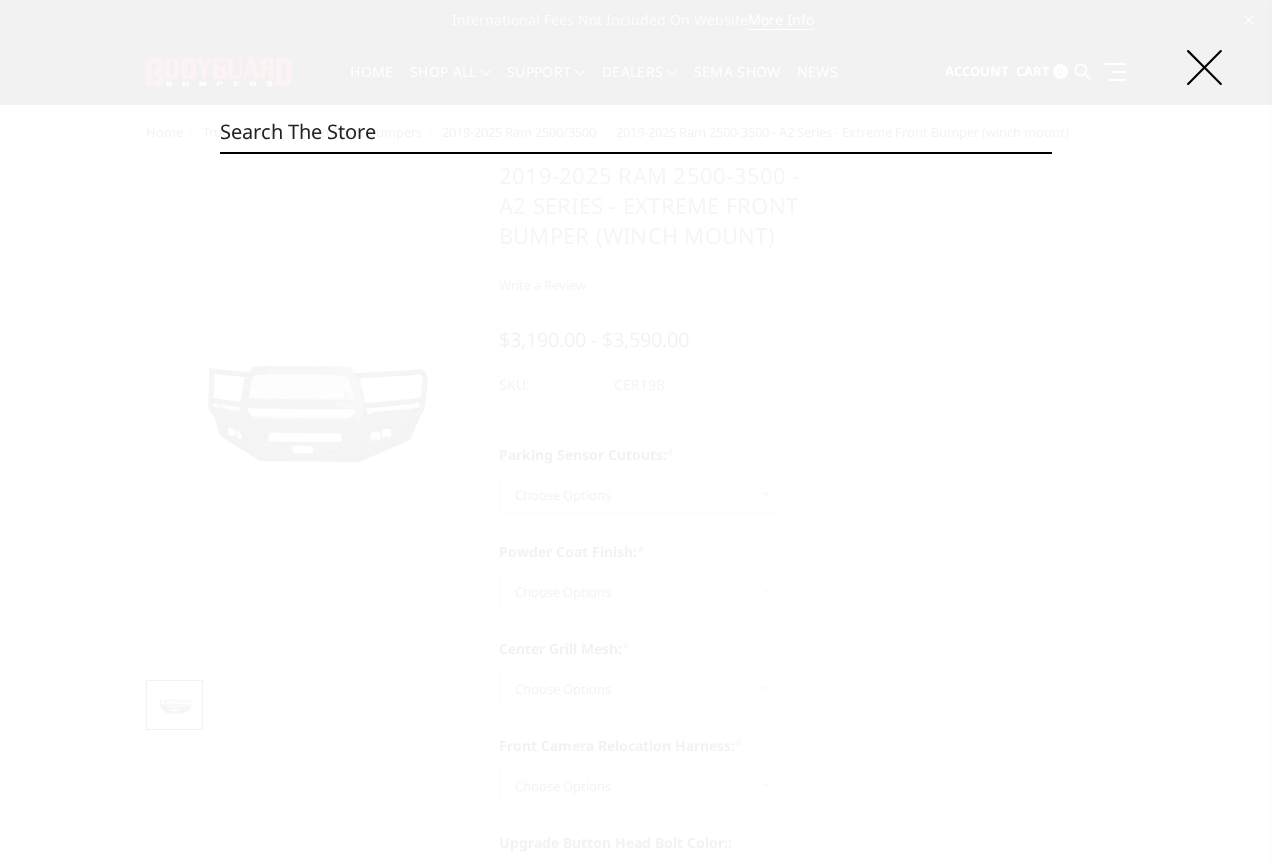 click on "Search" at bounding box center [636, 132] 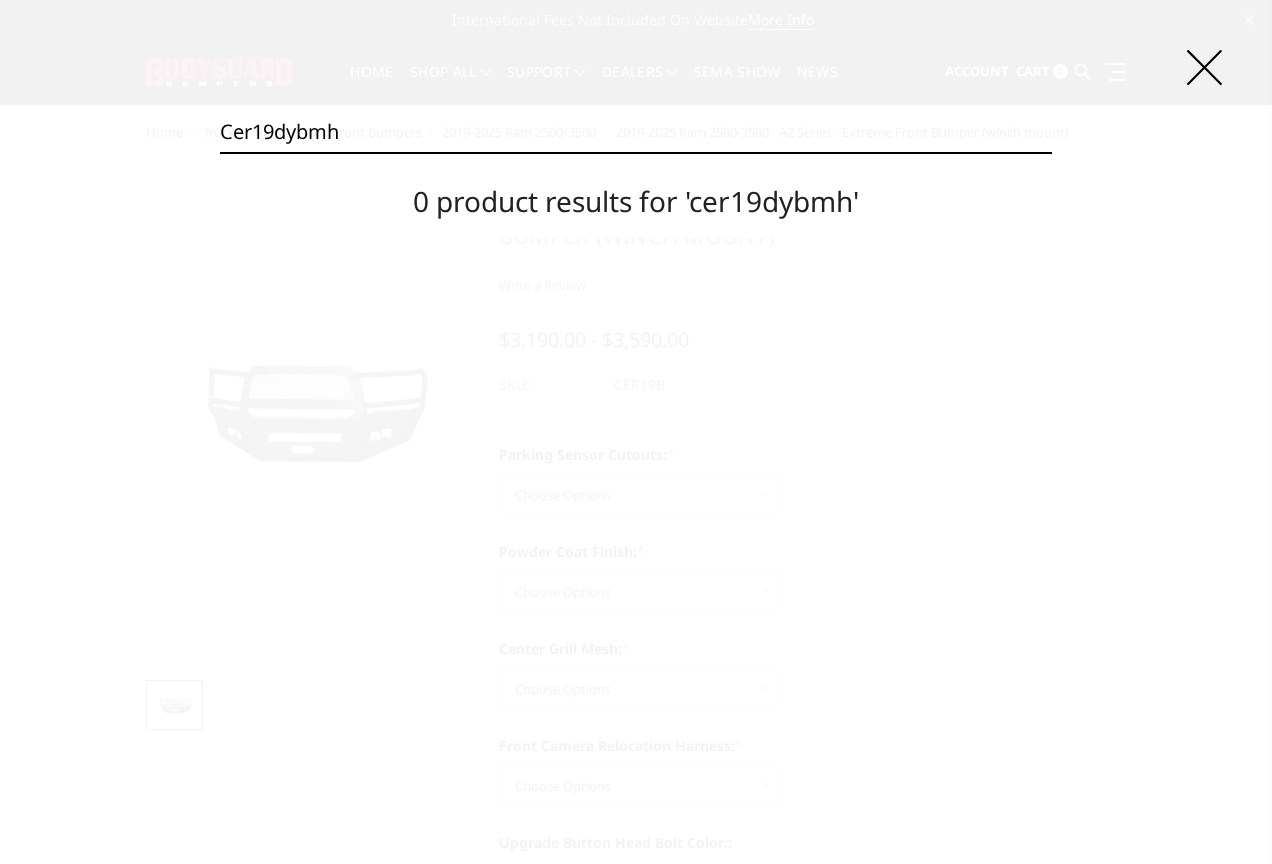 type on "cer19dybmh" 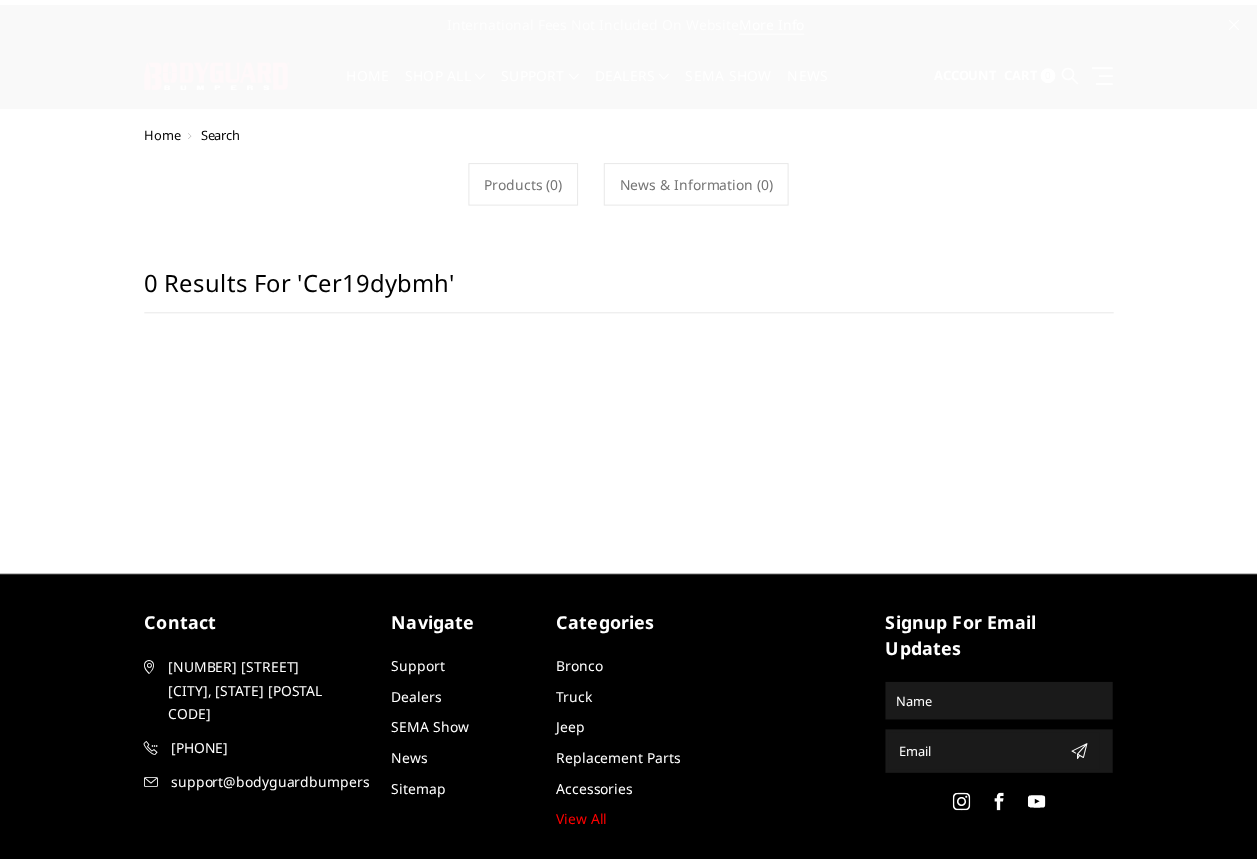 scroll, scrollTop: 0, scrollLeft: 0, axis: both 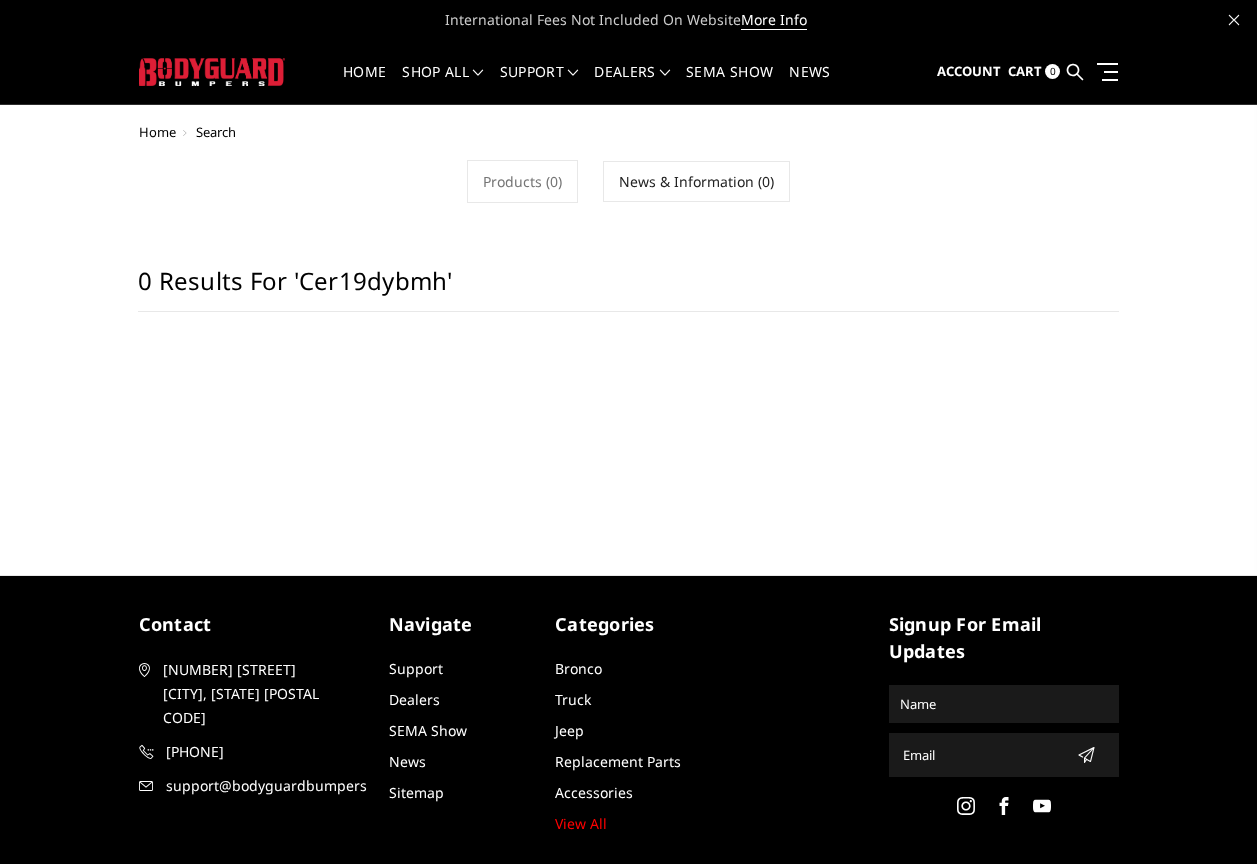 click on "0 results for 'cer19dybmh'" at bounding box center (628, 289) 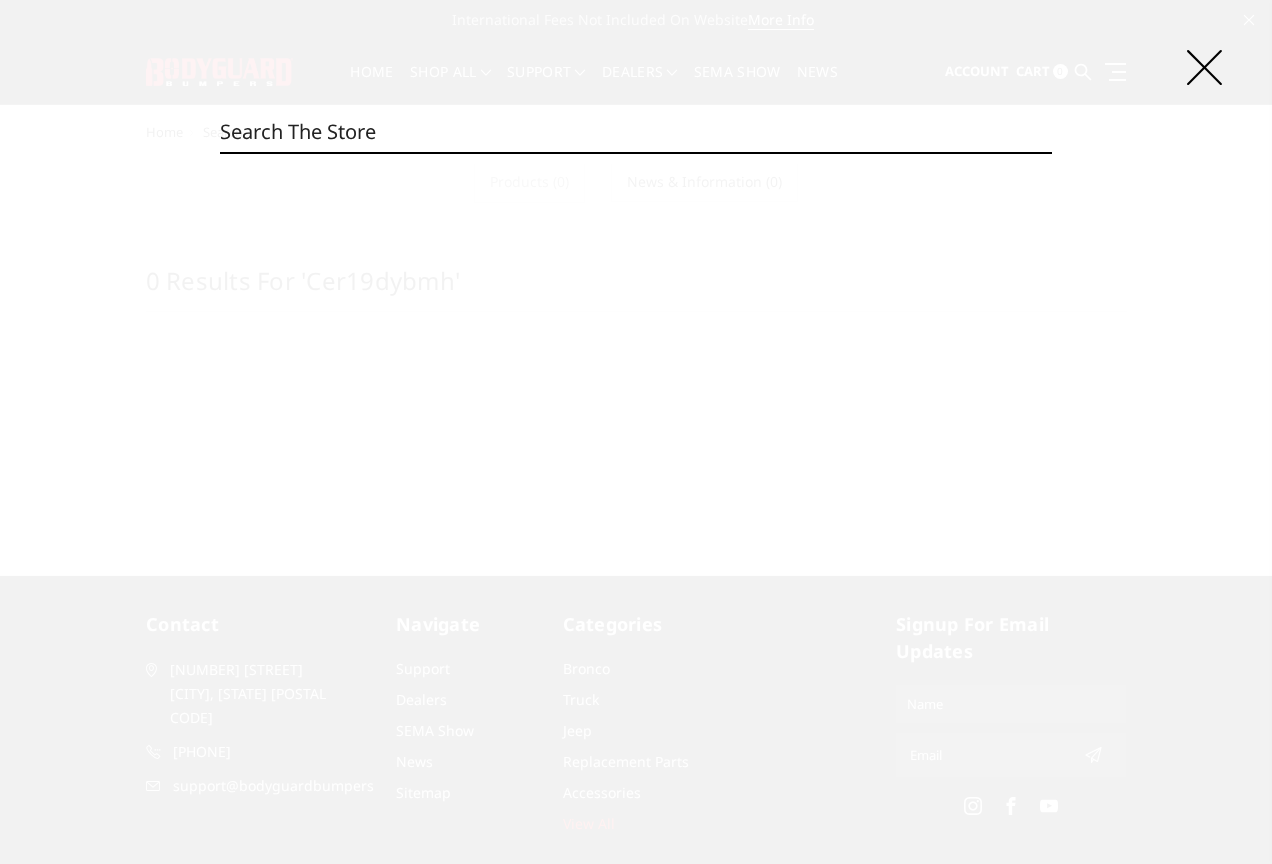 click on "Search" at bounding box center [636, 132] 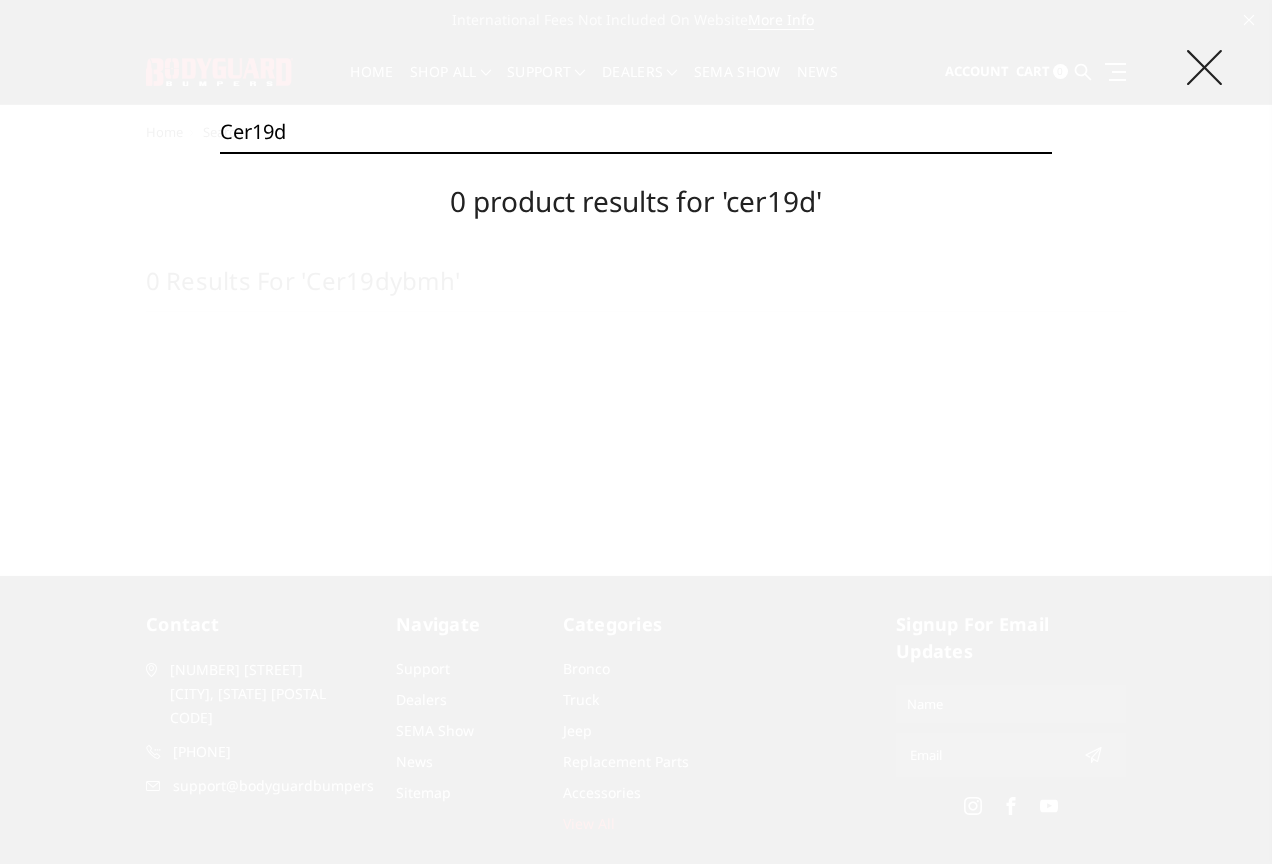 click at bounding box center (1204, 67) 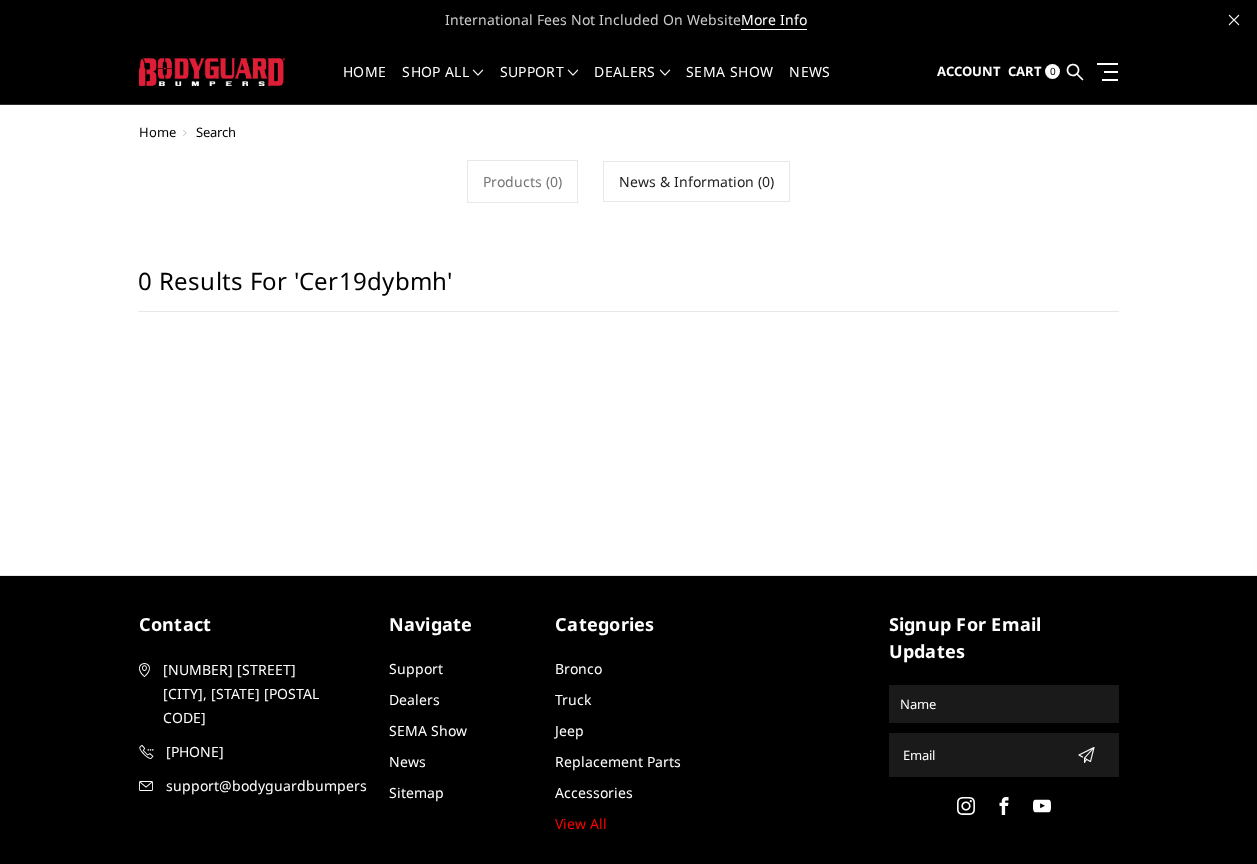 drag, startPoint x: 1074, startPoint y: 75, endPoint x: 1064, endPoint y: 83, distance: 12.806249 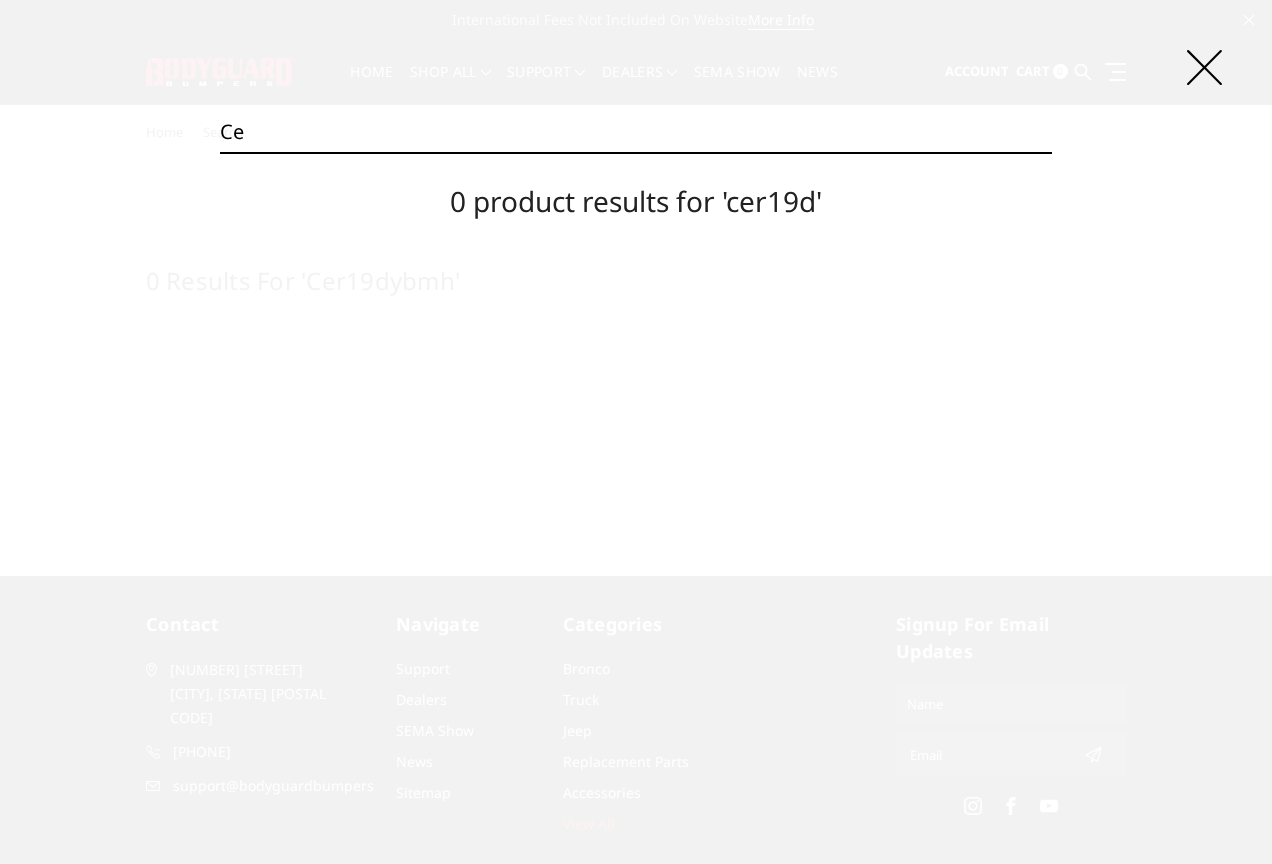 type on "c" 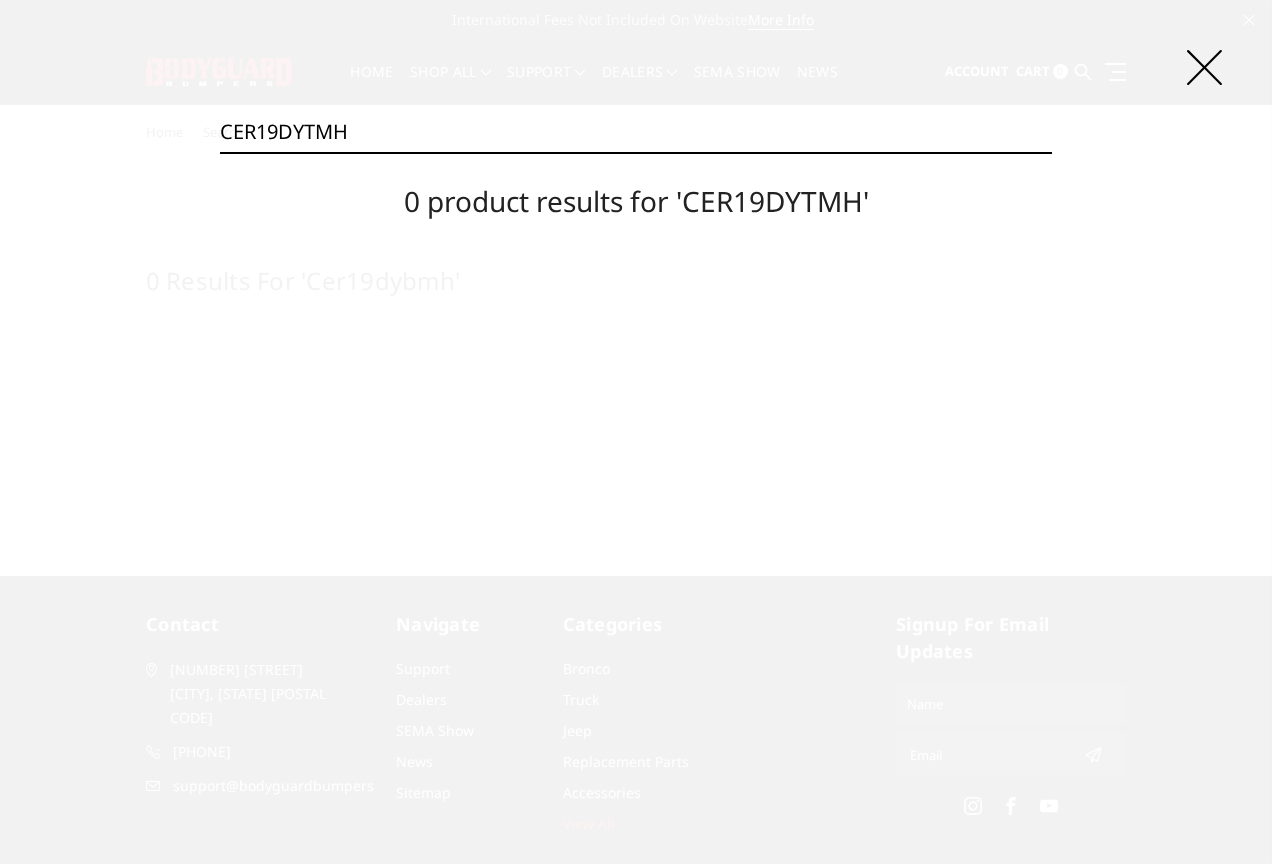 type on "CER19DYTMH" 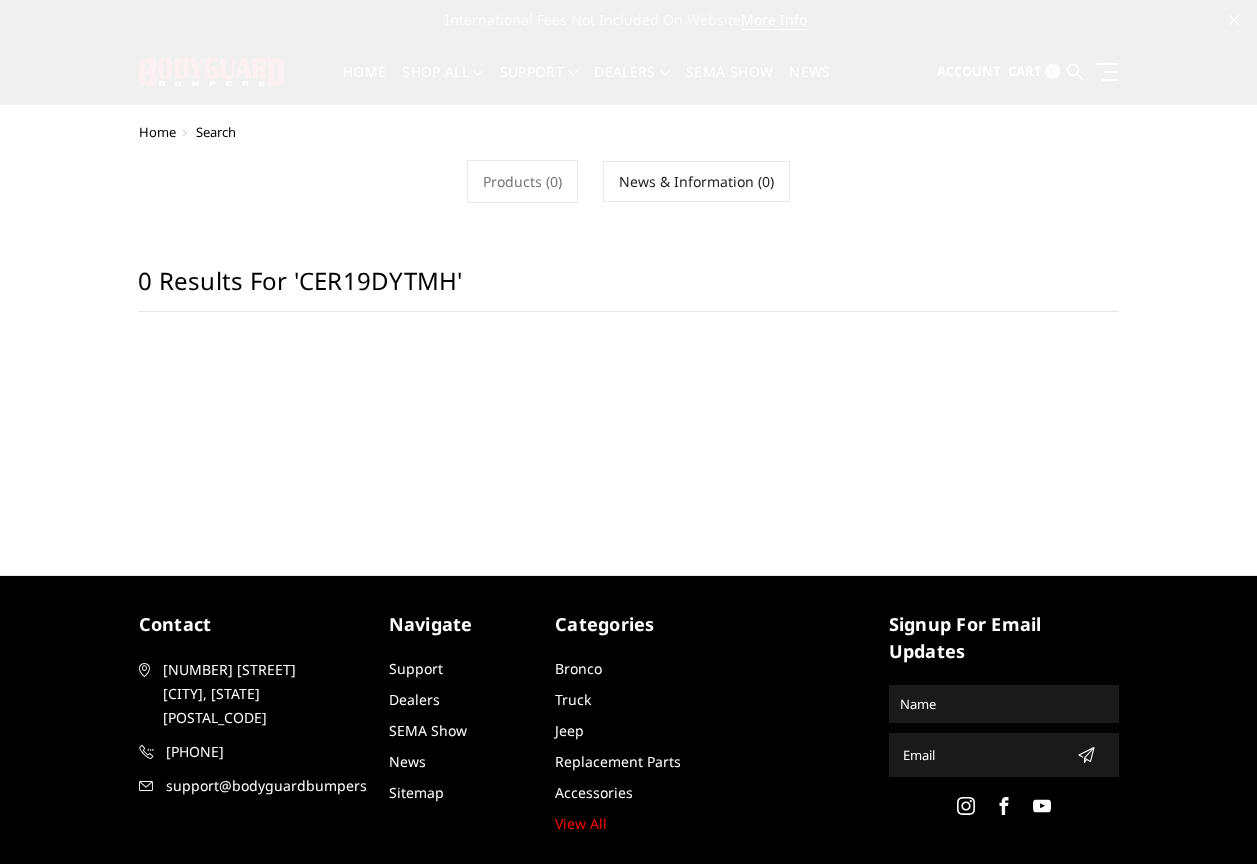 scroll, scrollTop: 0, scrollLeft: 0, axis: both 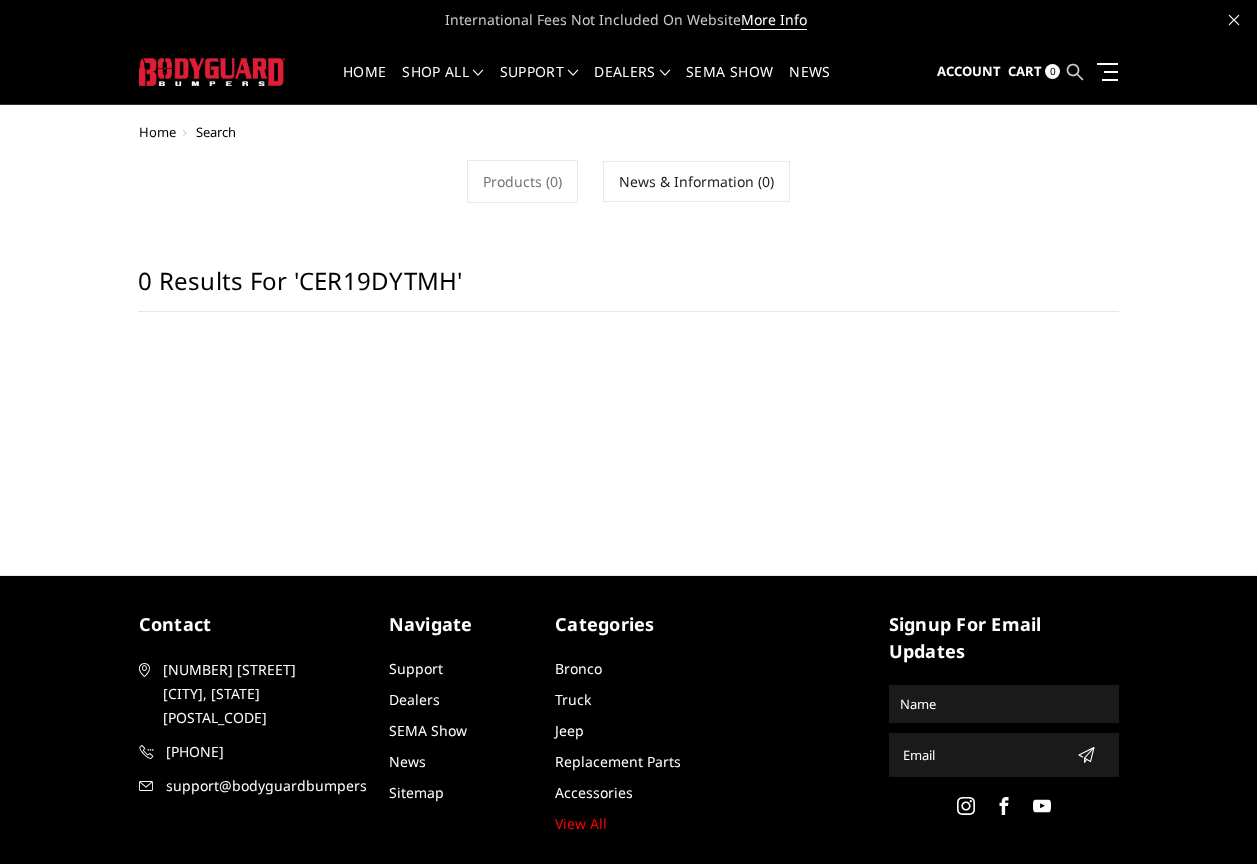 click at bounding box center [1075, 72] 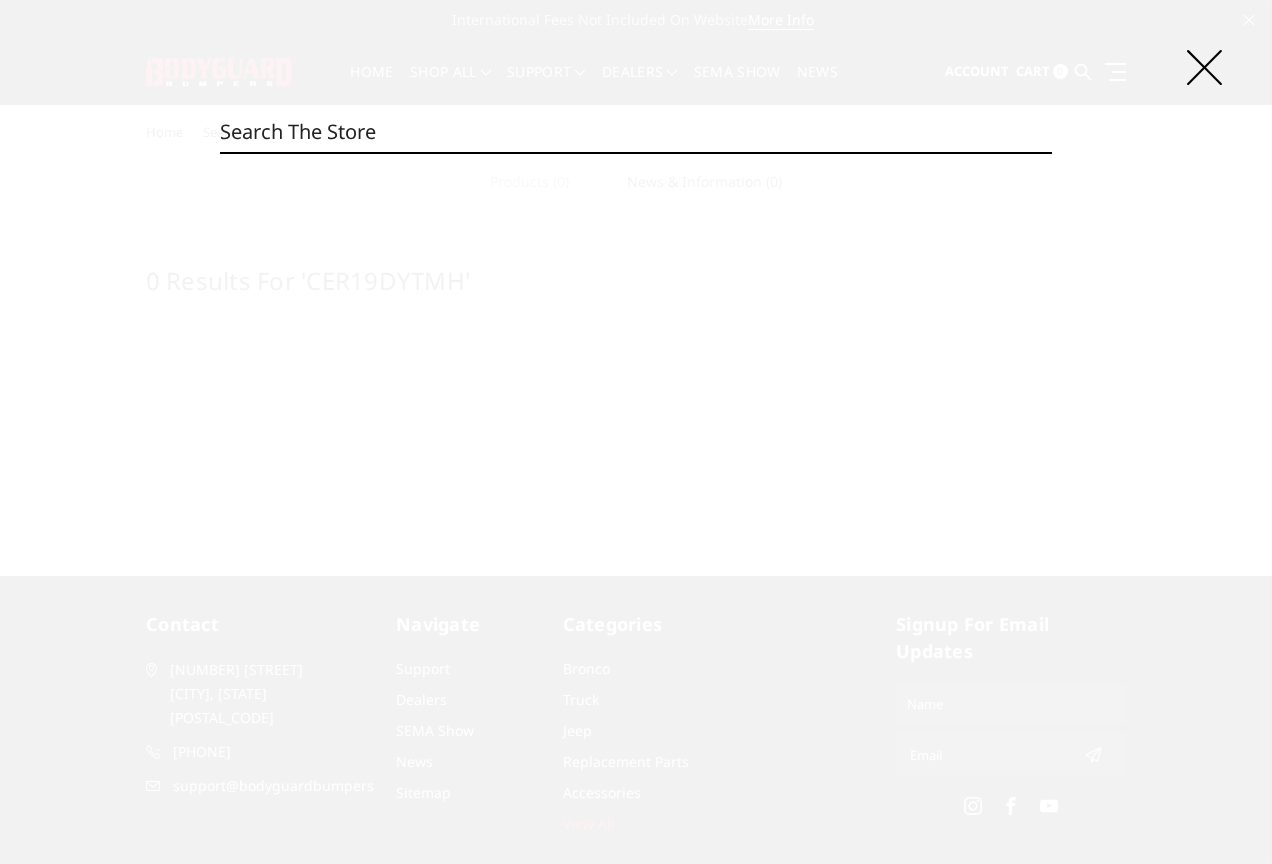 click on "Search" at bounding box center (636, 132) 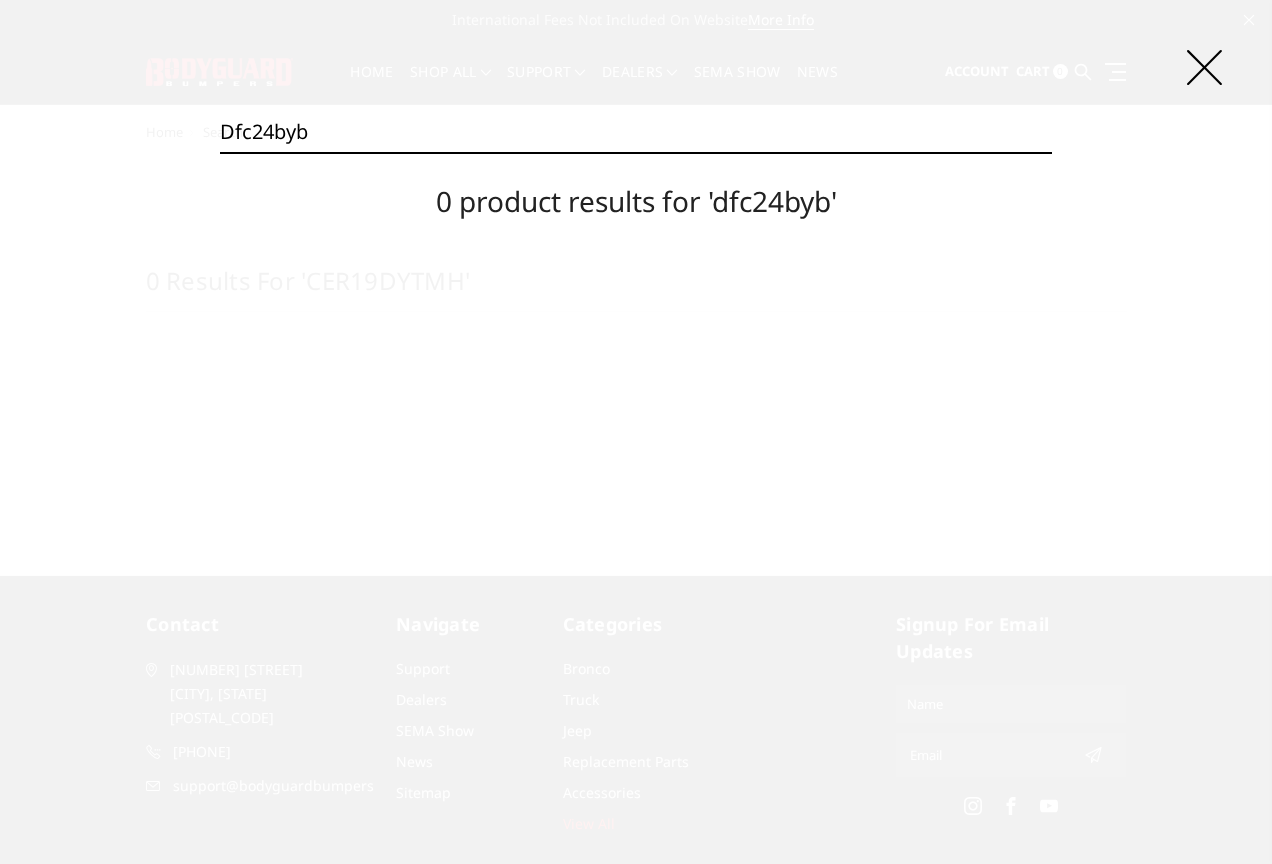 click on "dfc24byb" at bounding box center (636, 132) 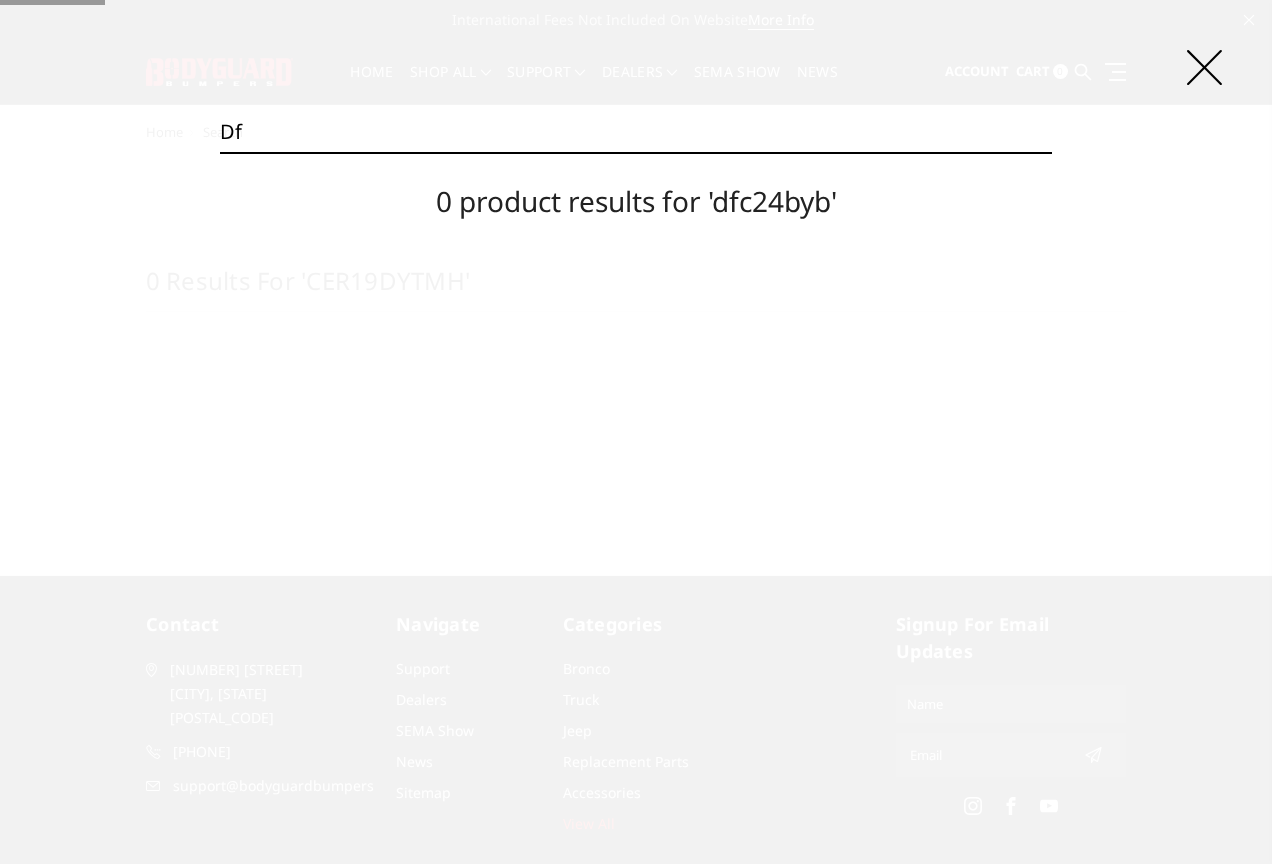 type on "d" 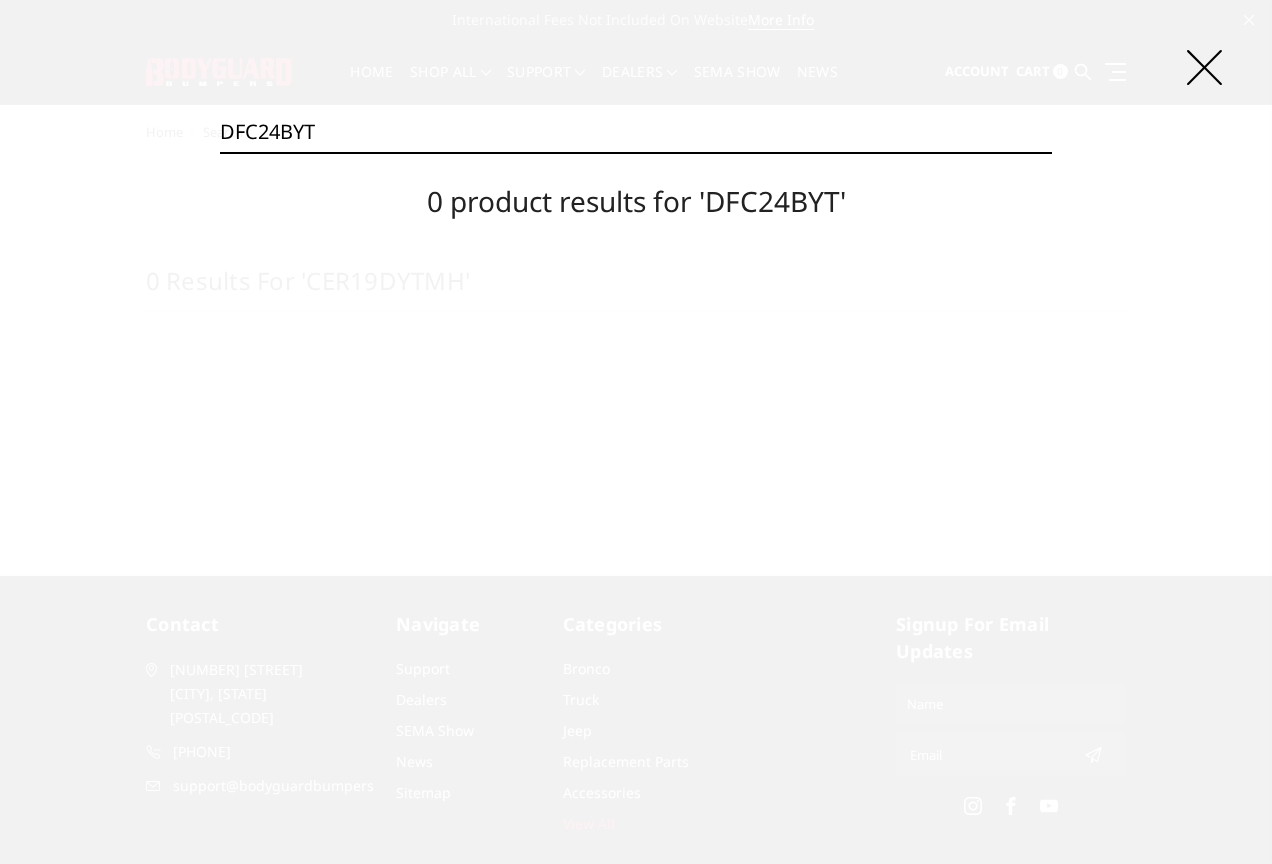 drag, startPoint x: 349, startPoint y: 125, endPoint x: 166, endPoint y: 136, distance: 183.3303 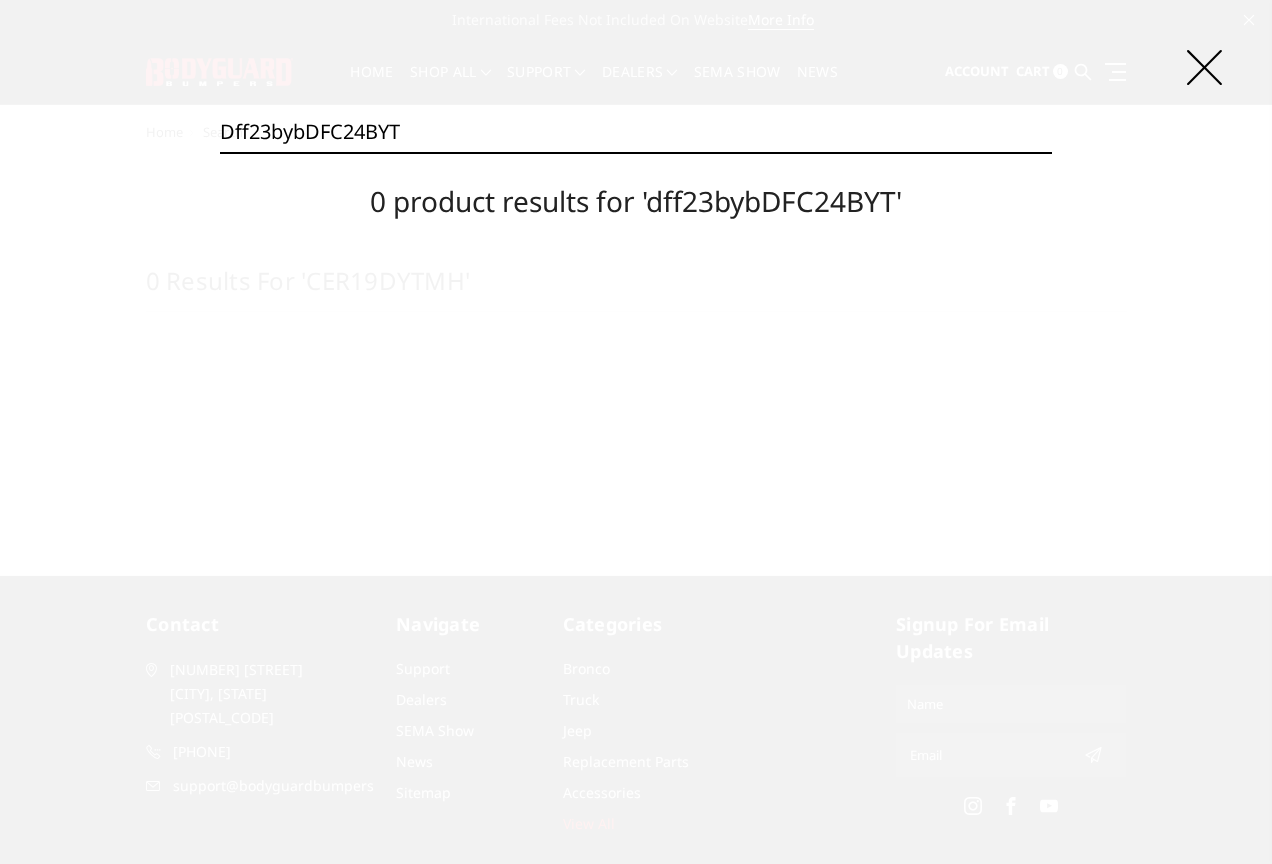 drag, startPoint x: 455, startPoint y: 118, endPoint x: 156, endPoint y: 149, distance: 300.60272 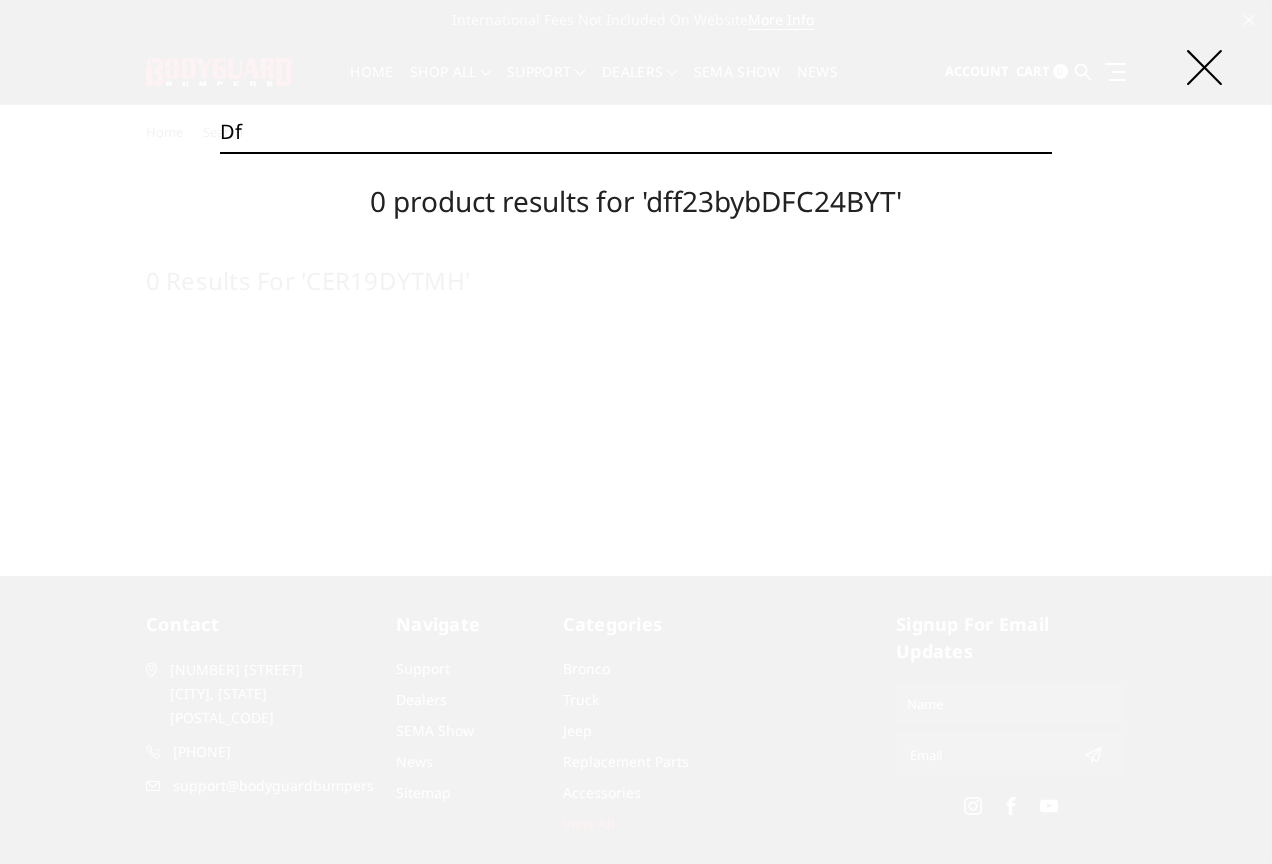 type on "d" 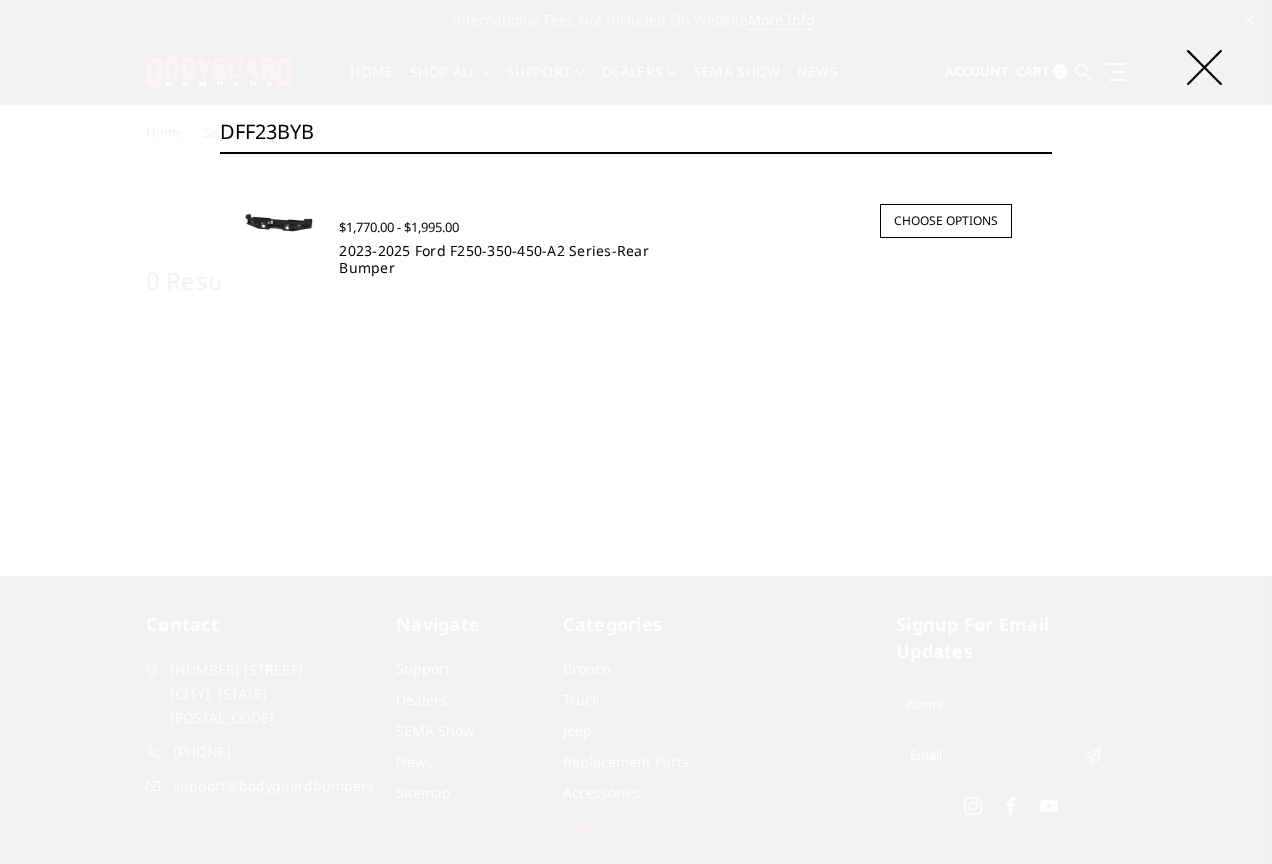 type on "dFF23BYB" 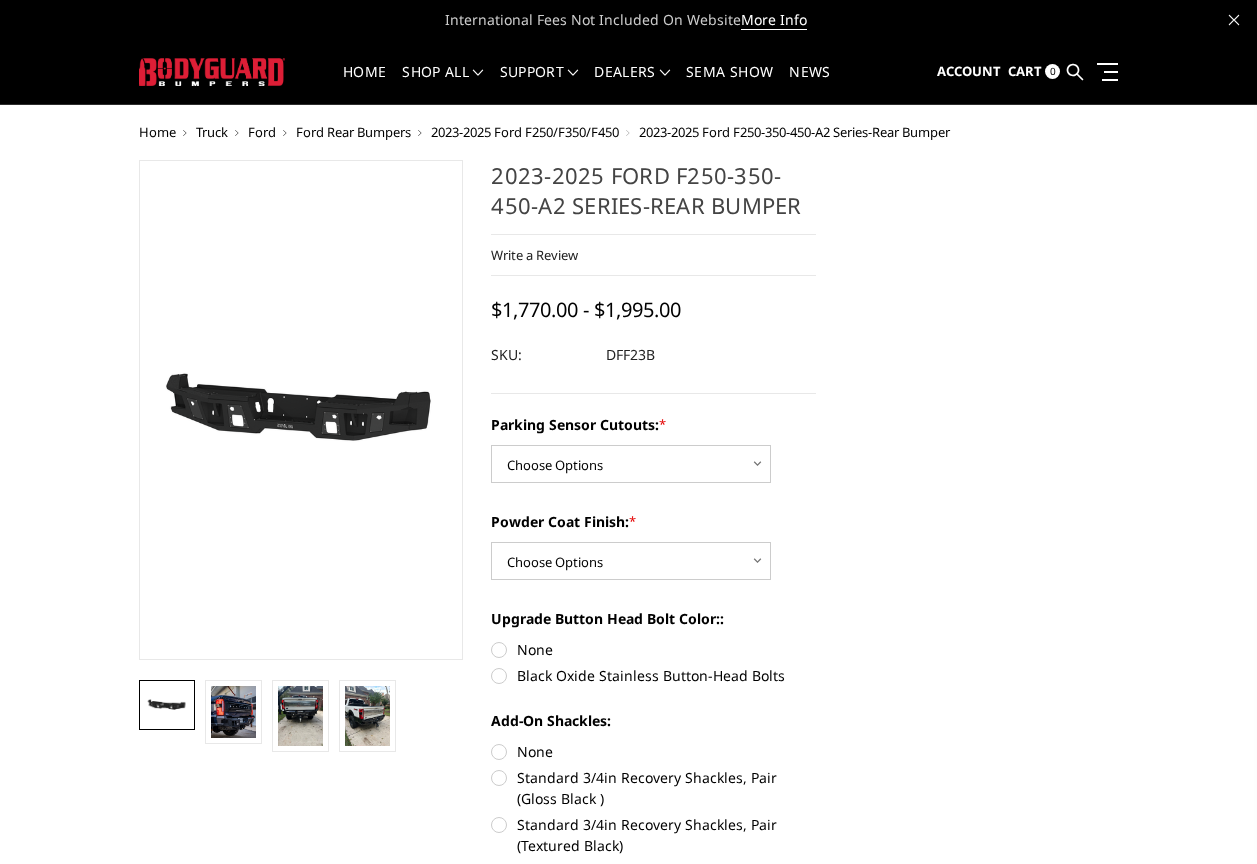 scroll, scrollTop: 0, scrollLeft: 0, axis: both 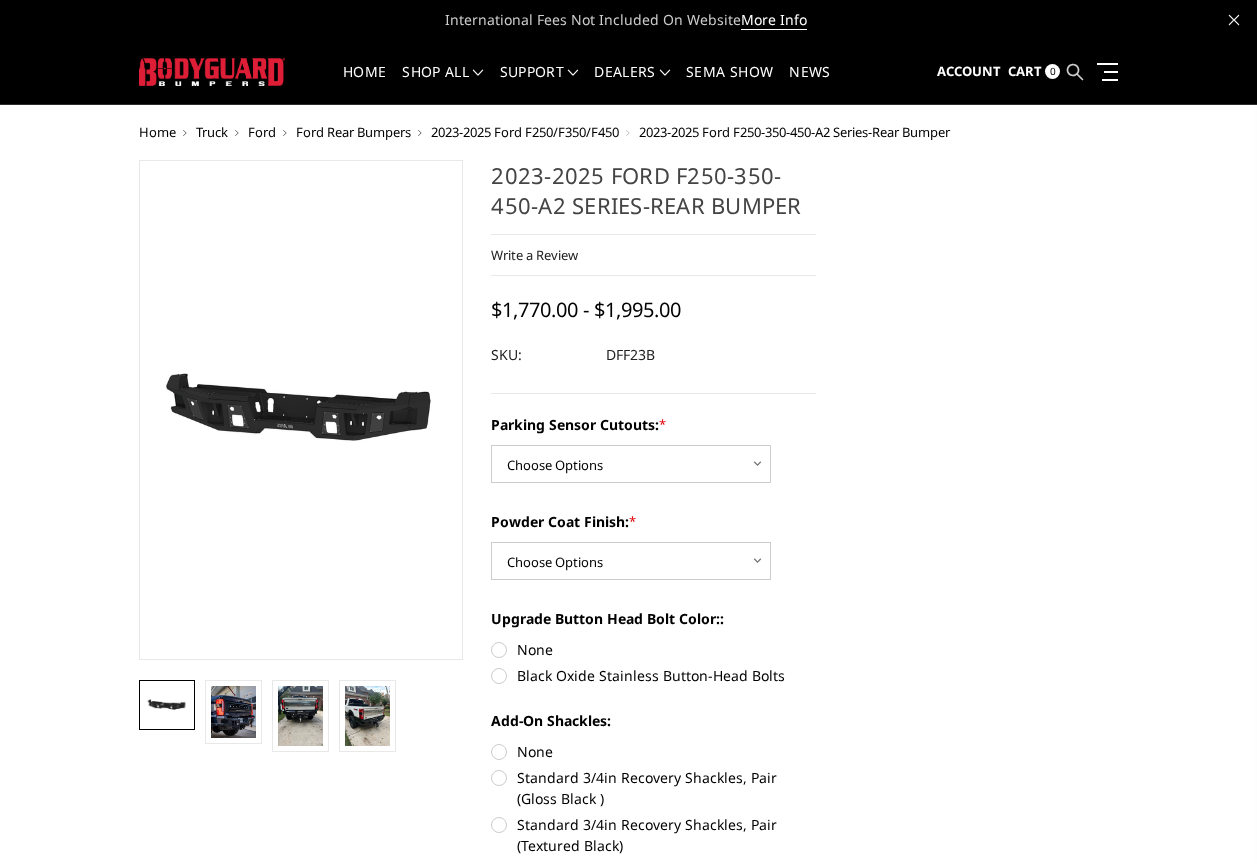 click at bounding box center (1075, 72) 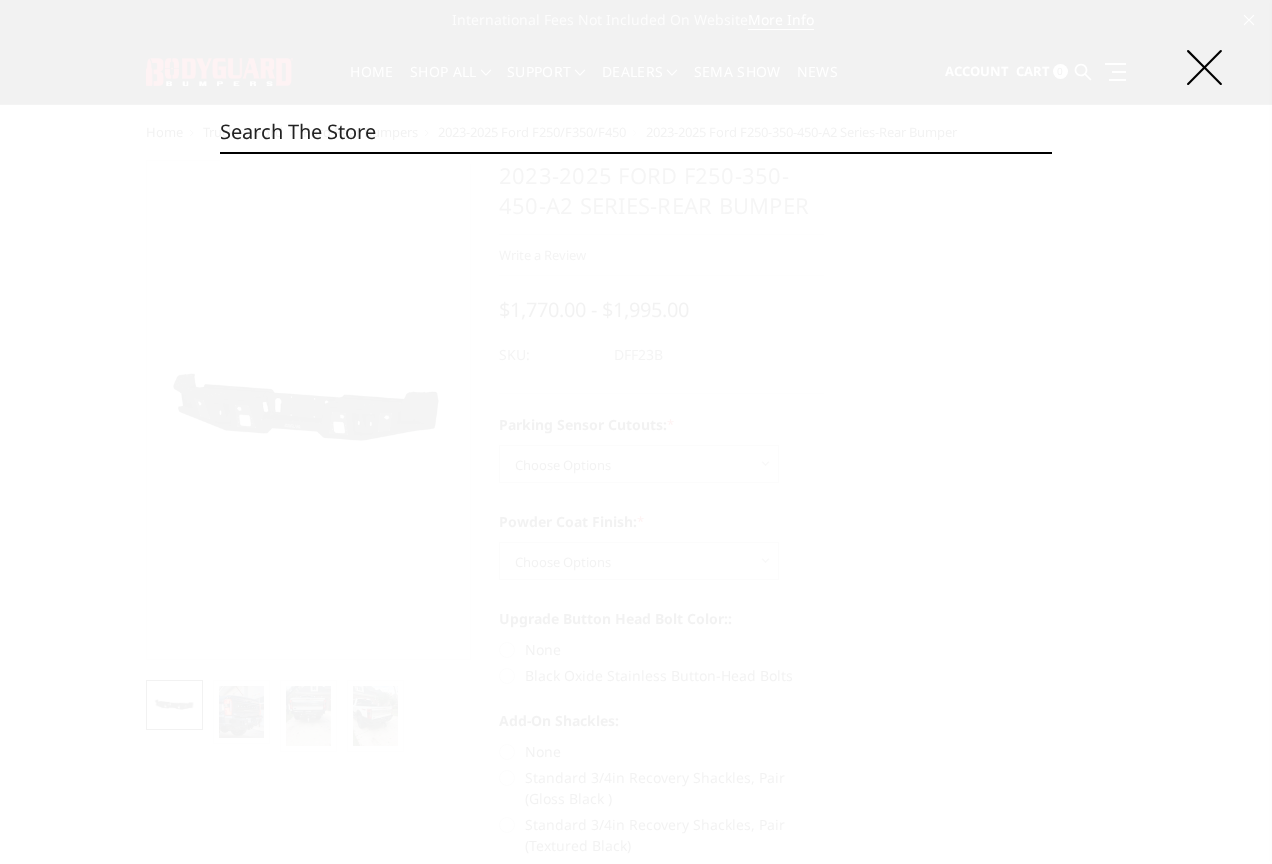 click on "Search" at bounding box center [636, 132] 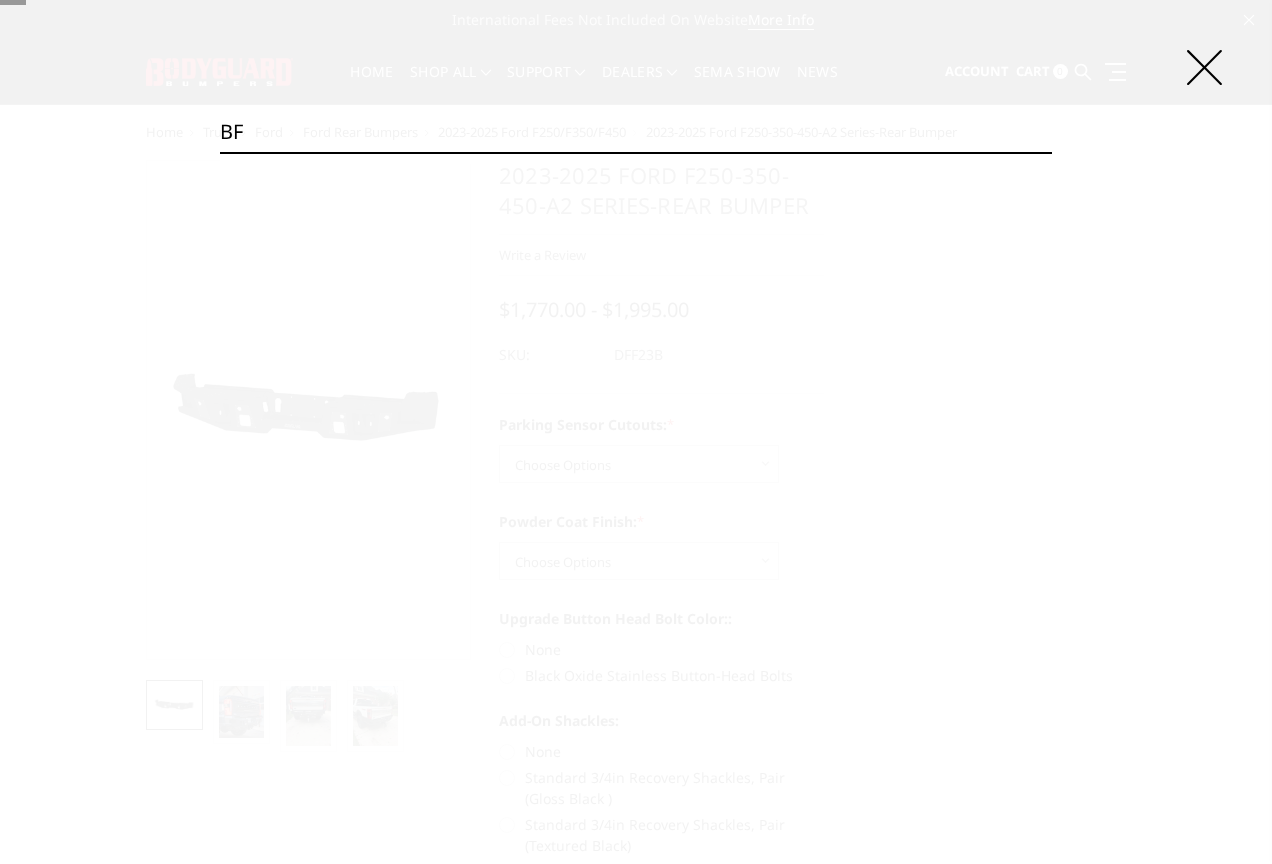 type on "B" 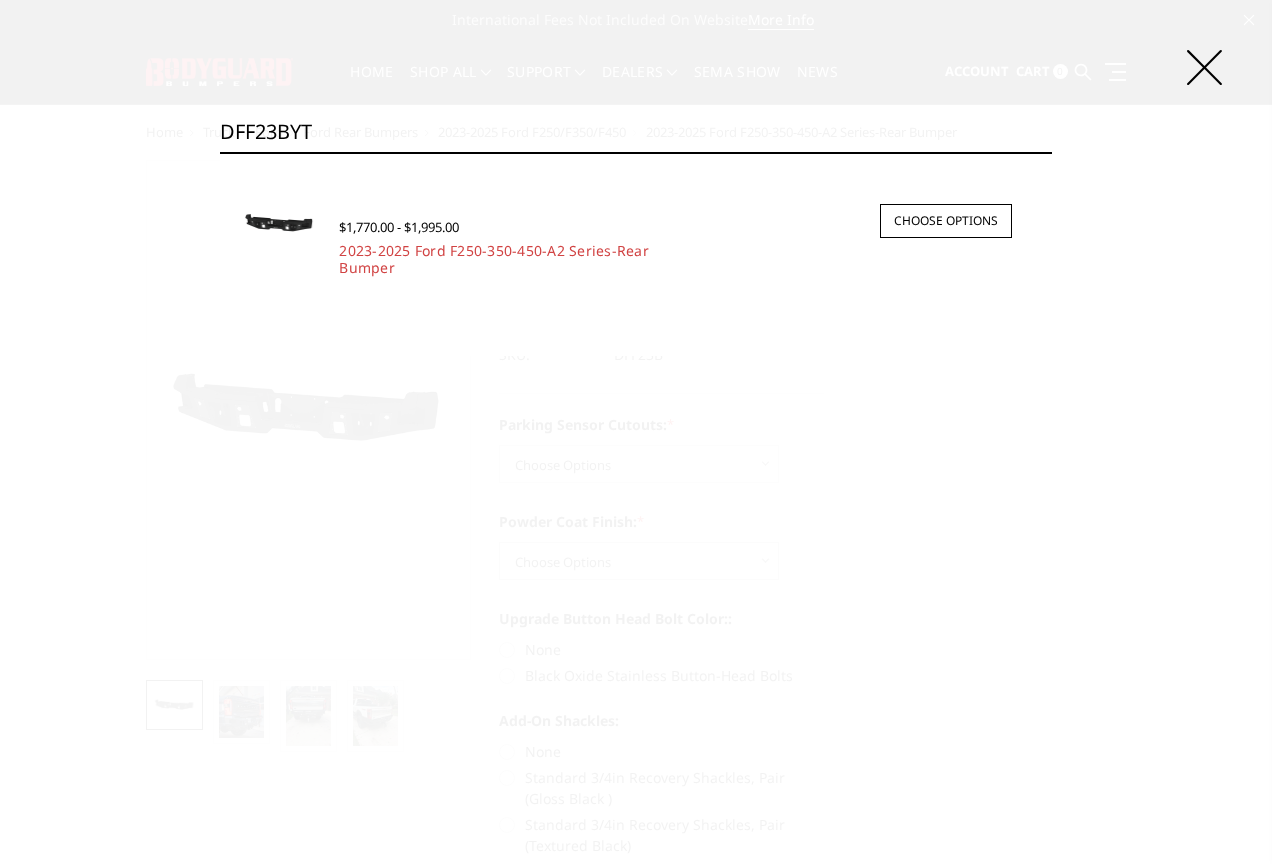 type on "DFF23BYT" 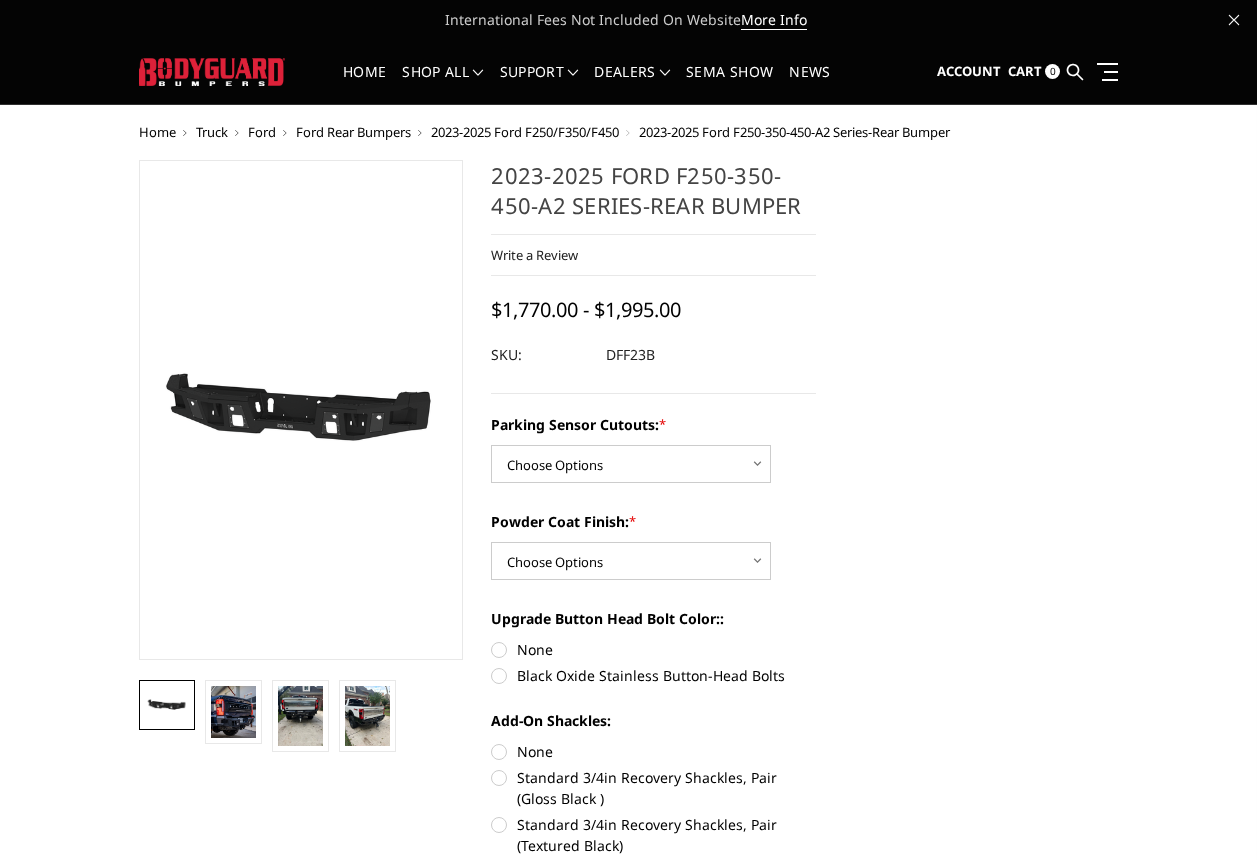 scroll, scrollTop: 0, scrollLeft: 0, axis: both 